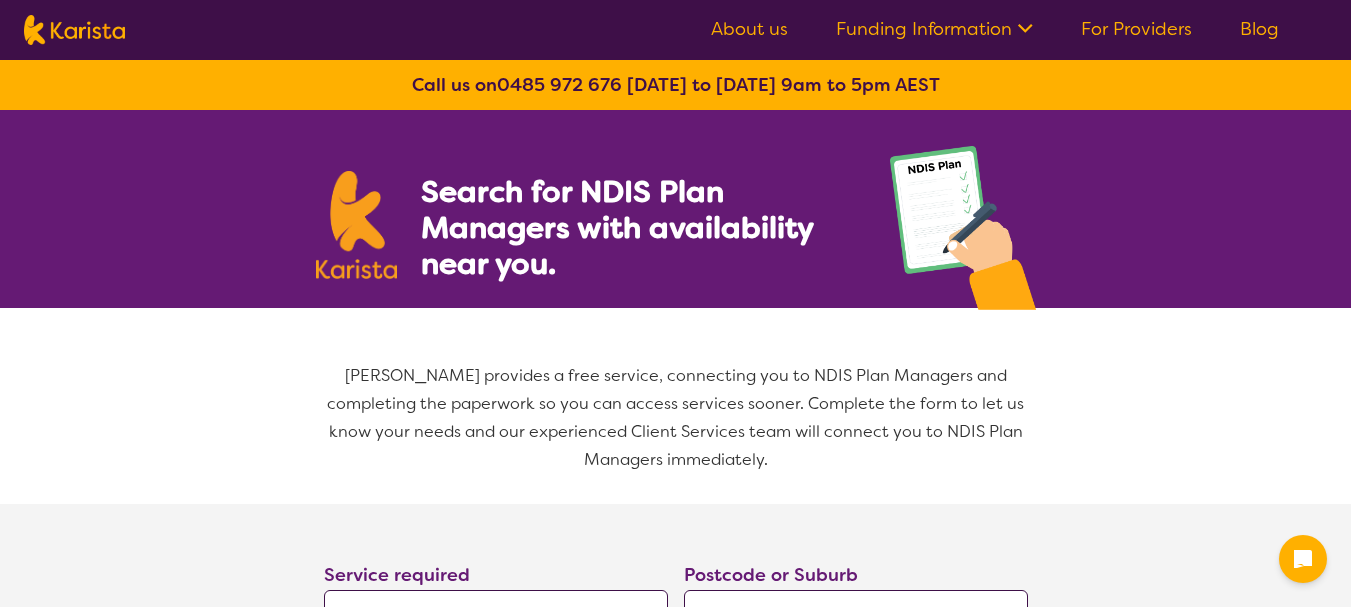 select on "NDIS Plan management" 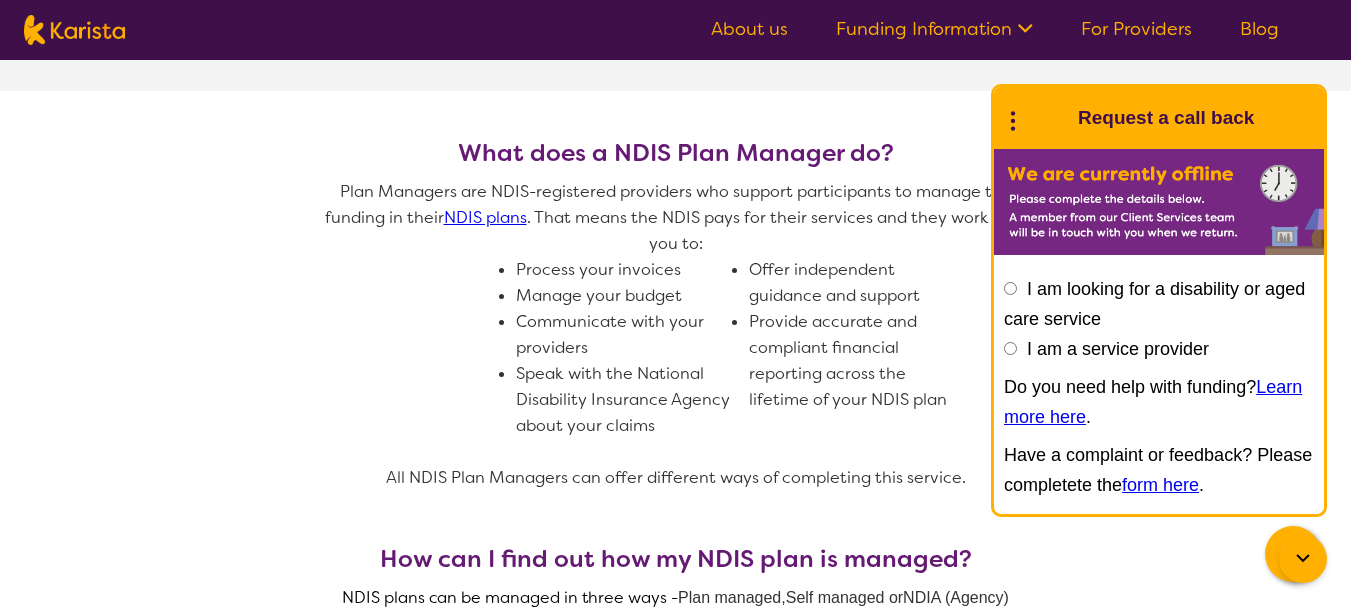 scroll, scrollTop: 500, scrollLeft: 0, axis: vertical 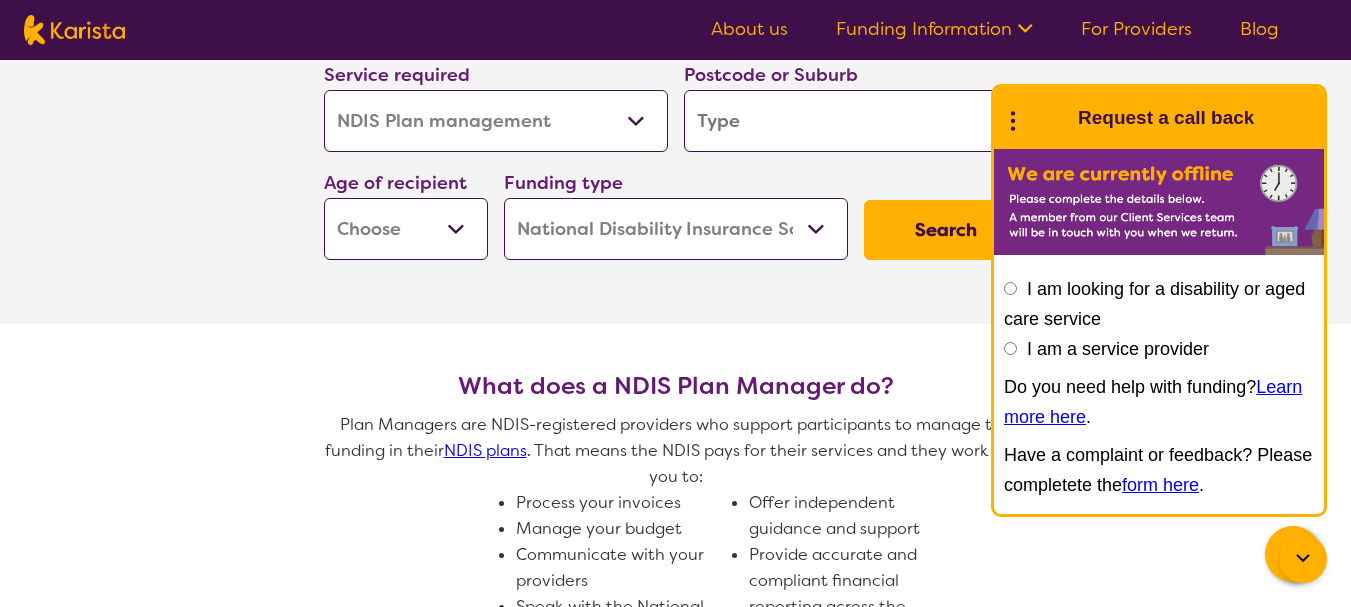 click on "I am a service provider" at bounding box center (1118, 349) 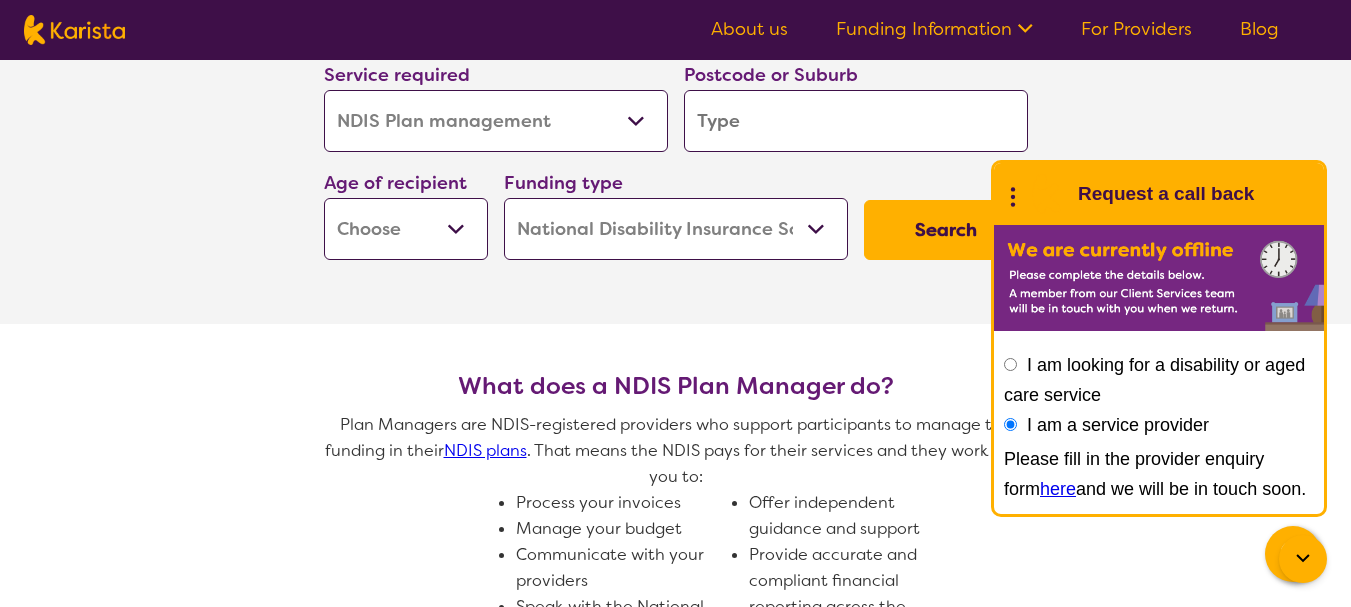 click on "here" at bounding box center [1058, 489] 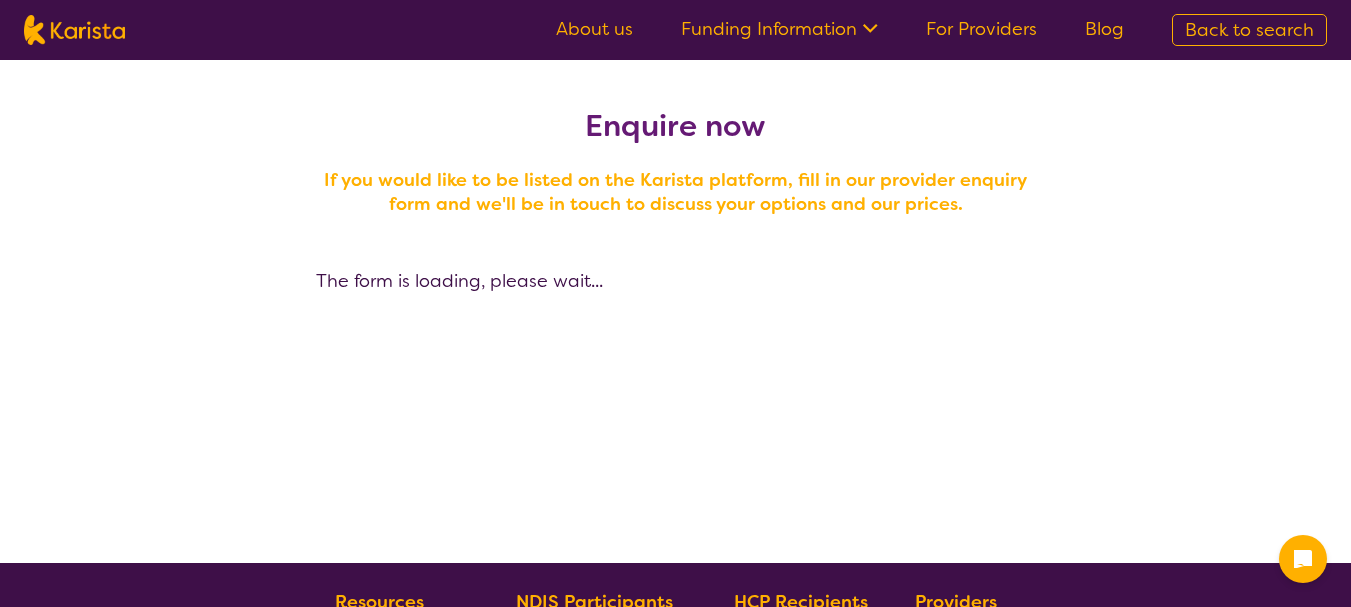 scroll, scrollTop: 0, scrollLeft: 0, axis: both 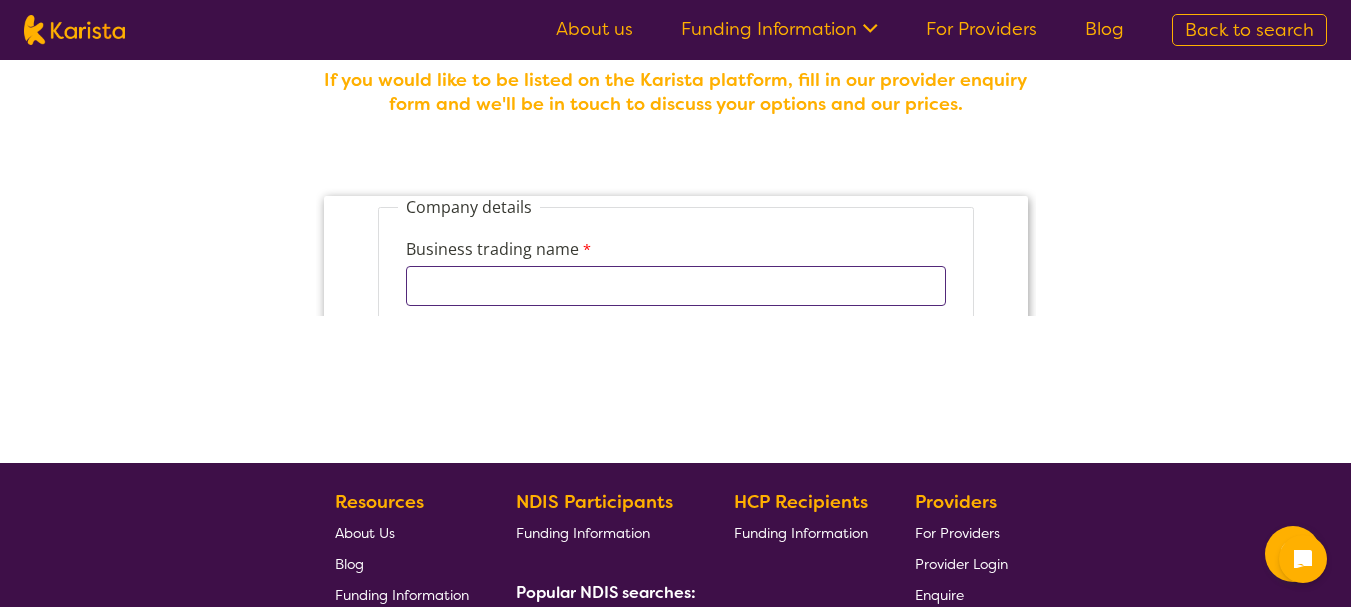 click on "Business trading name" at bounding box center [675, 286] 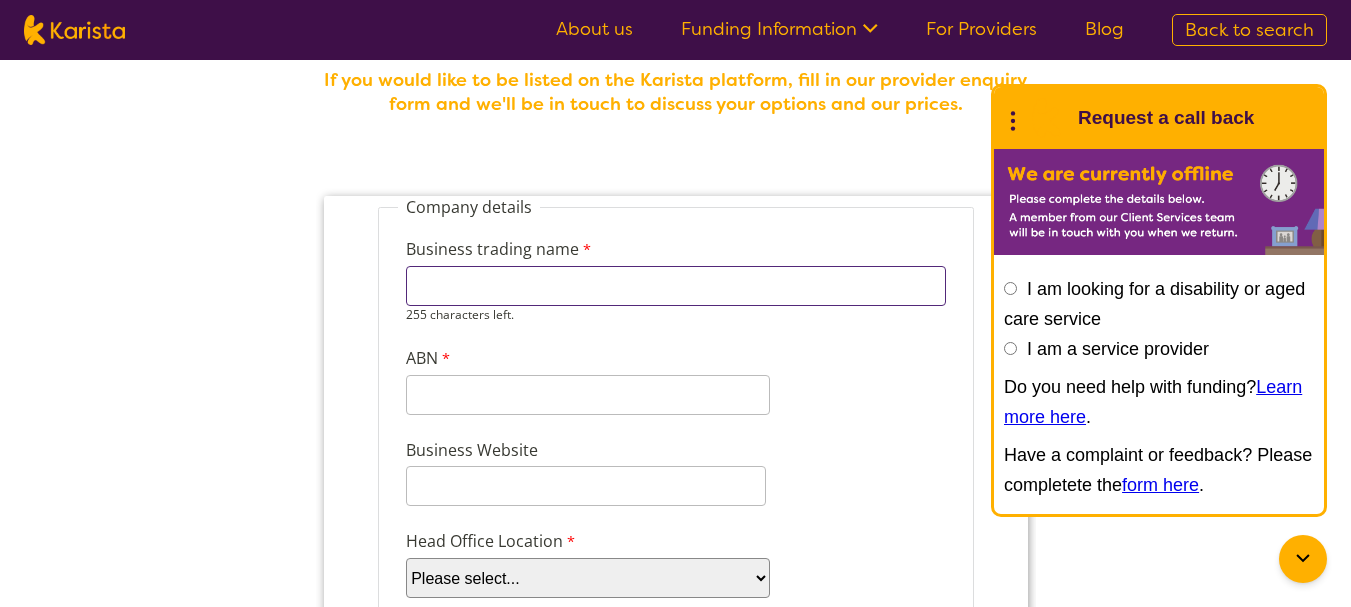 type on "[PERSON_NAME] T/A Blooming From Within" 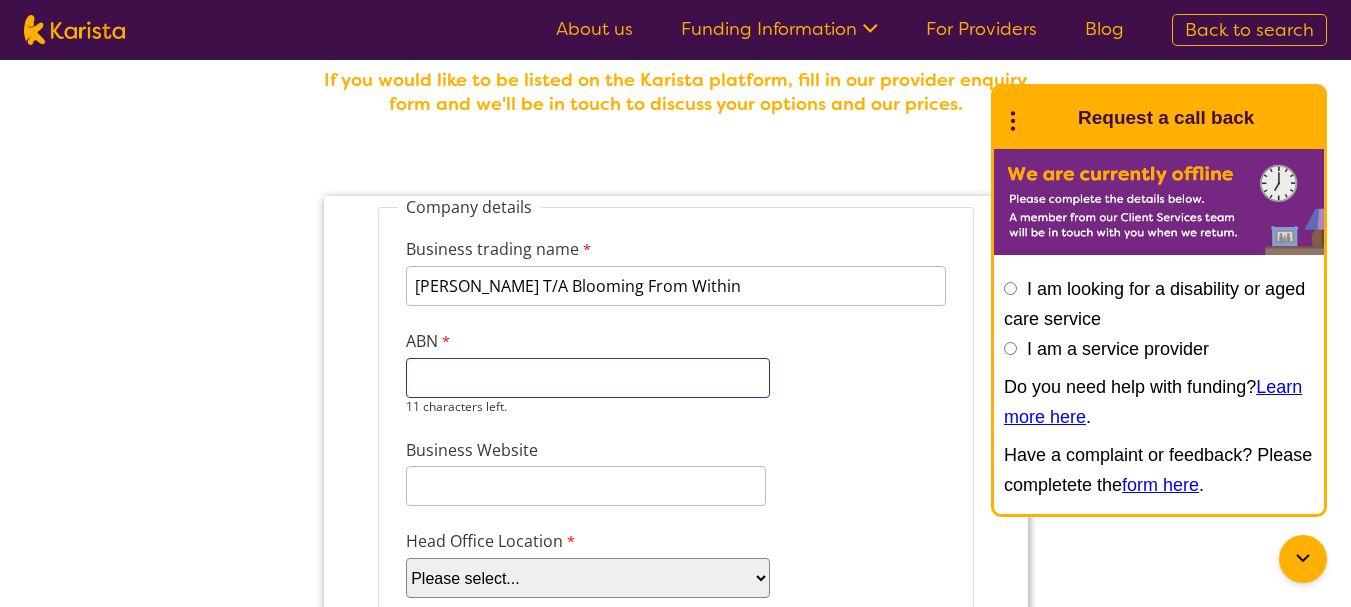click on "ABN" at bounding box center (587, 378) 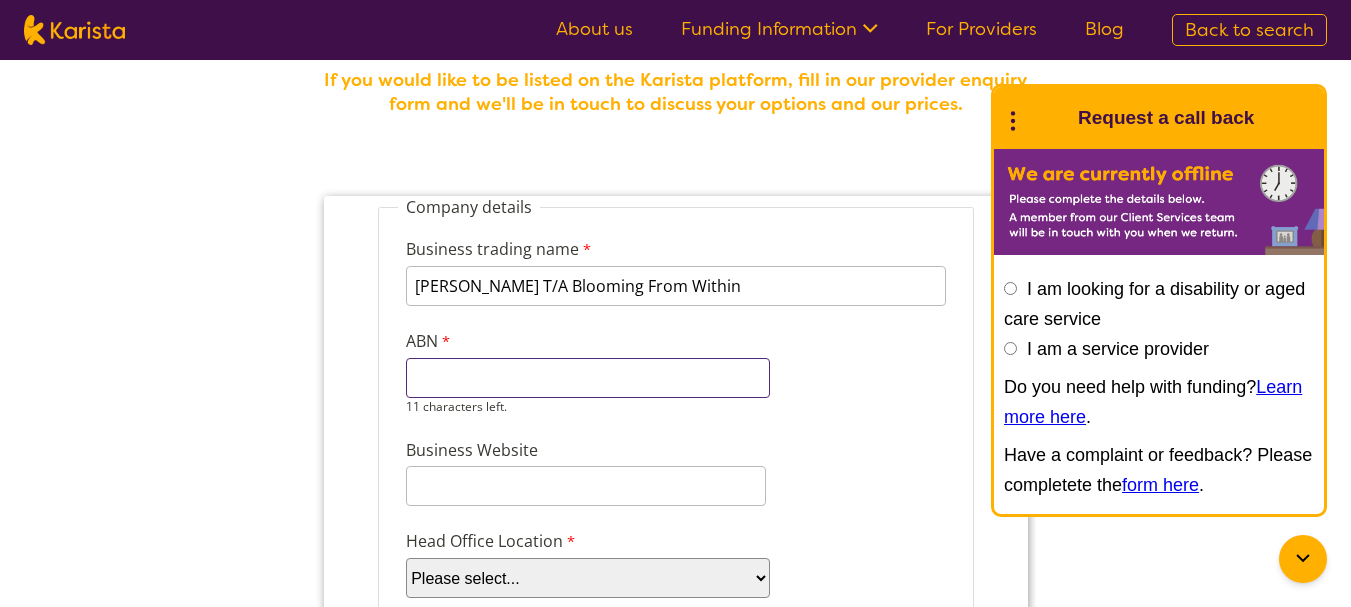paste on "61 279 914" 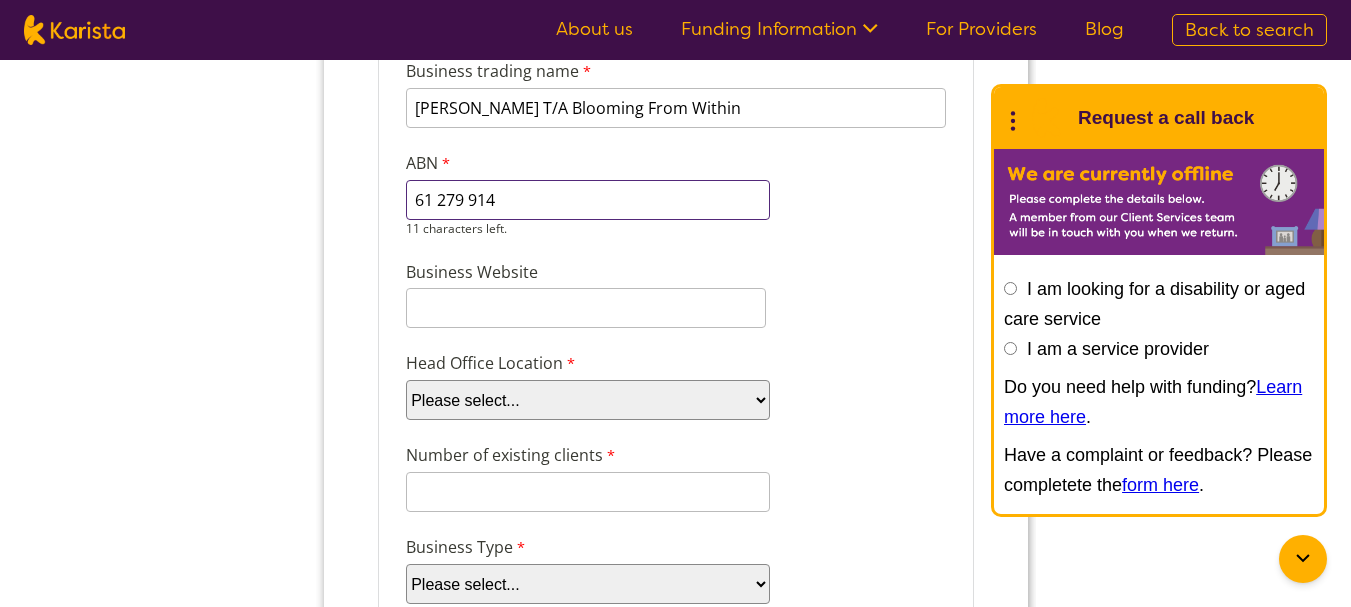 scroll, scrollTop: 300, scrollLeft: 0, axis: vertical 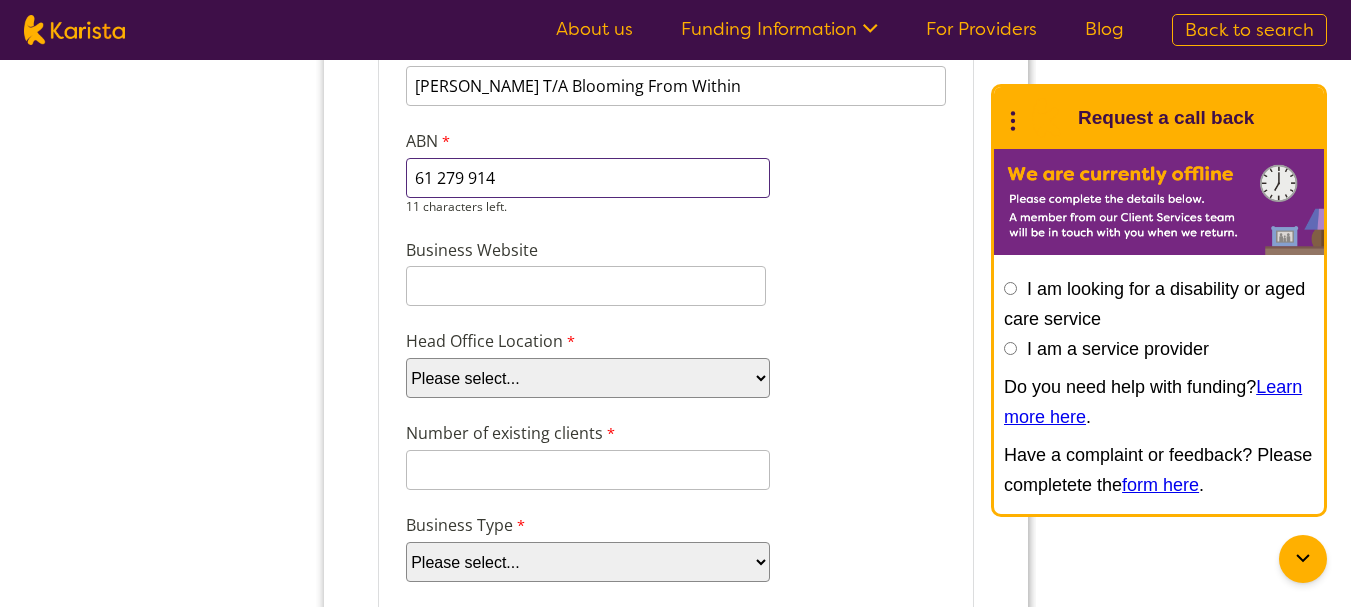 type on "61 279 914" 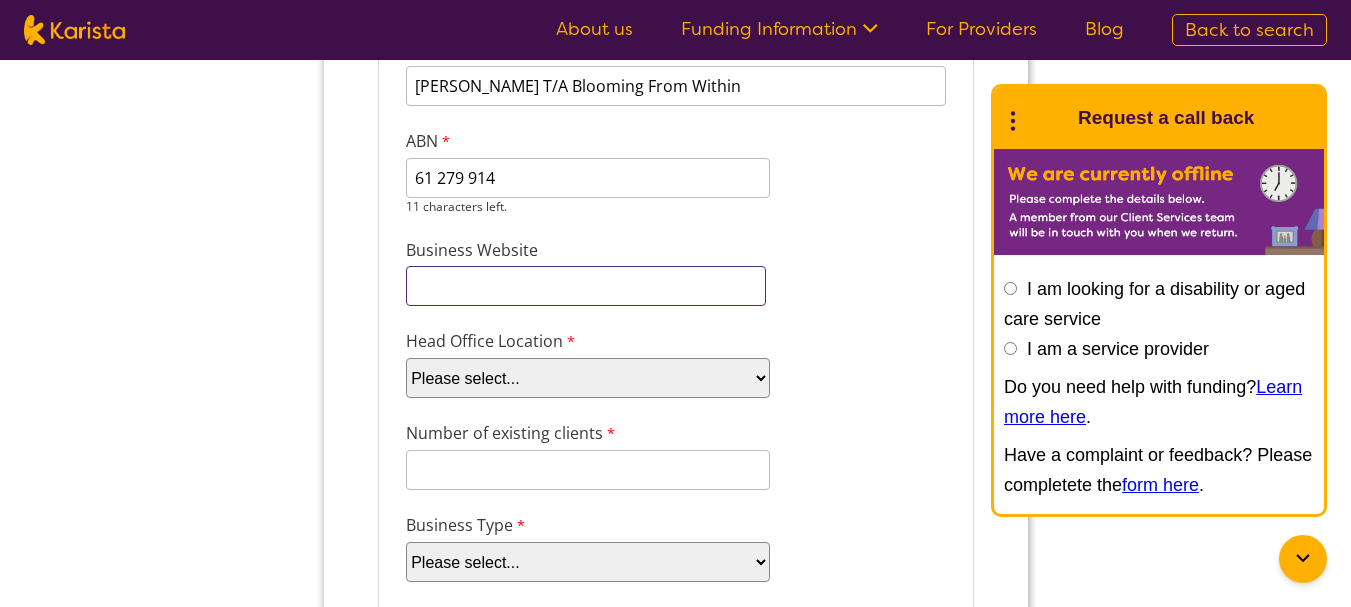 click on "Business Website" at bounding box center [585, 286] 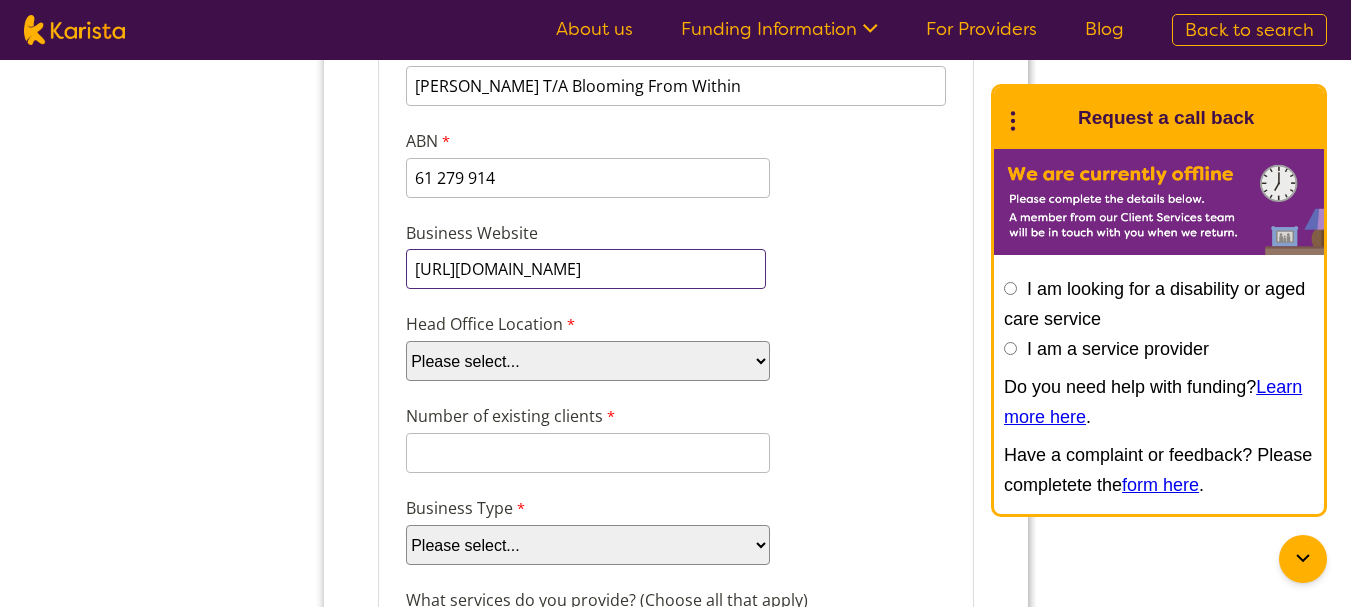 type on "[URL][DOMAIN_NAME]" 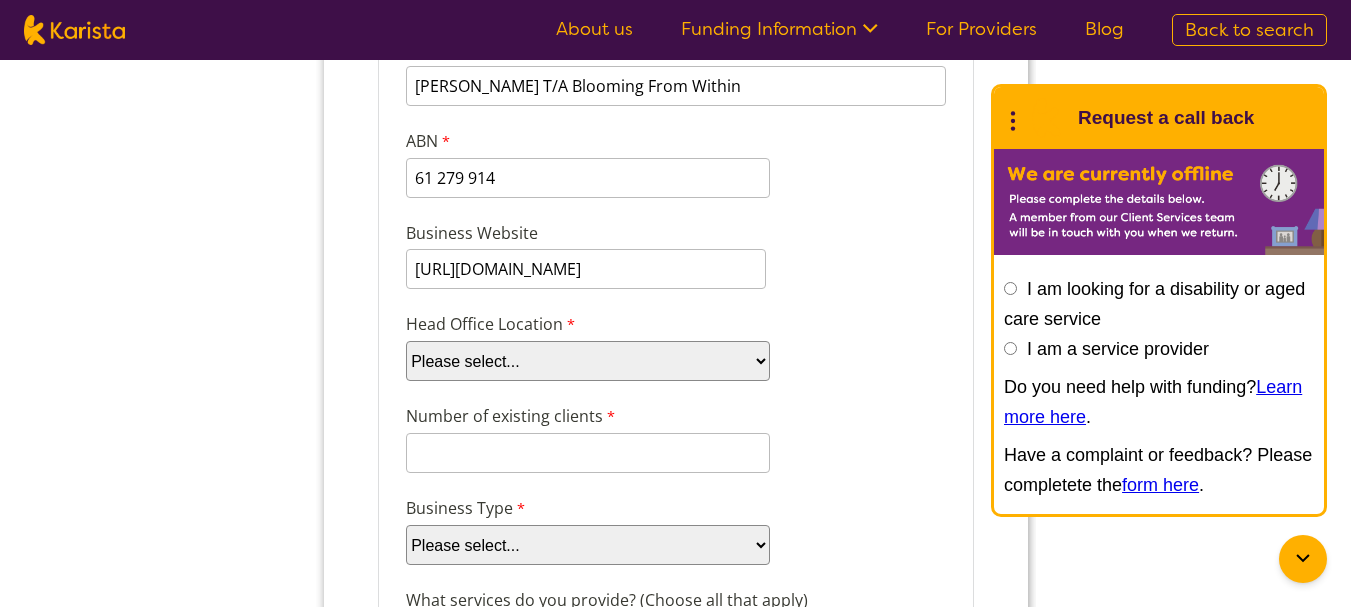 click on "Please select...
ACT
[GEOGRAPHIC_DATA]
NT
QLD
SA
TAS
[GEOGRAPHIC_DATA]
[GEOGRAPHIC_DATA]" at bounding box center (587, 361) 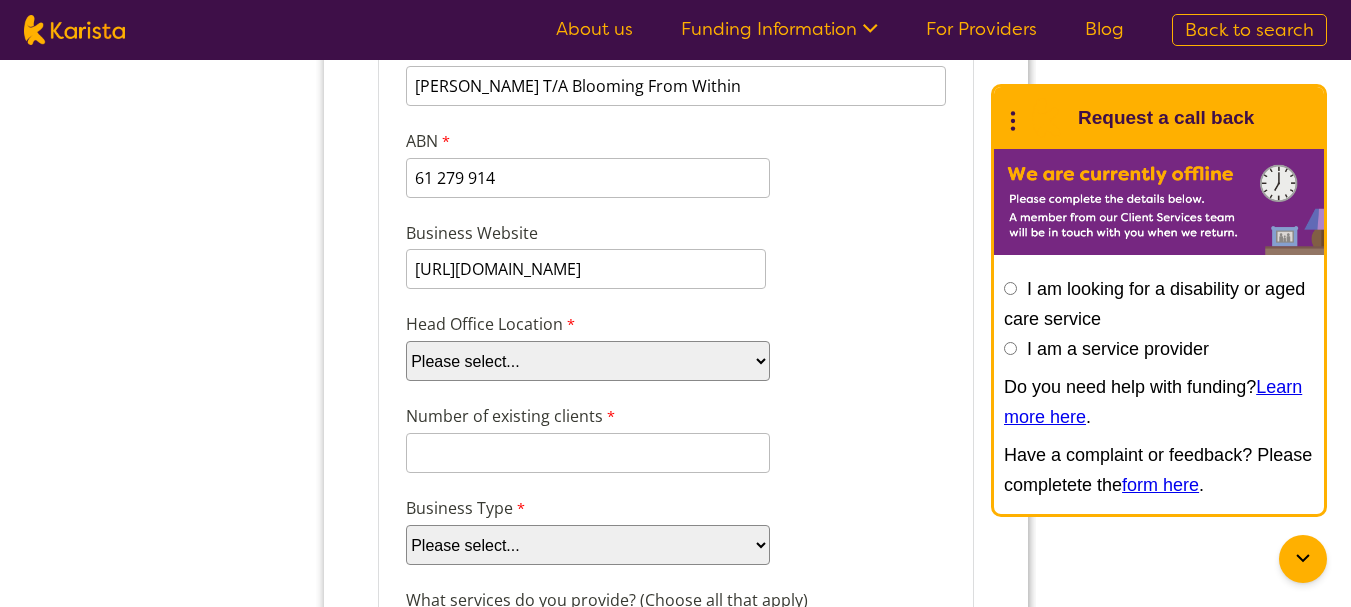 select on "tfa_100" 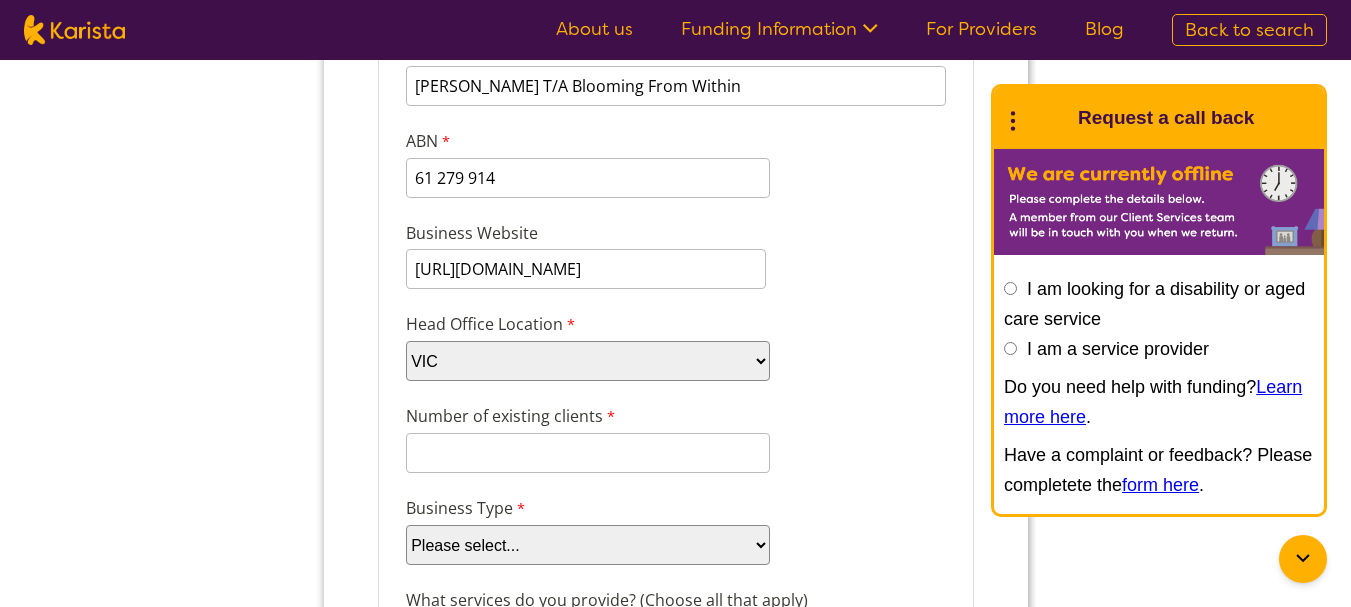 click on "Please select...
ACT
[GEOGRAPHIC_DATA]
NT
QLD
SA
TAS
[GEOGRAPHIC_DATA]
[GEOGRAPHIC_DATA]" at bounding box center [587, 361] 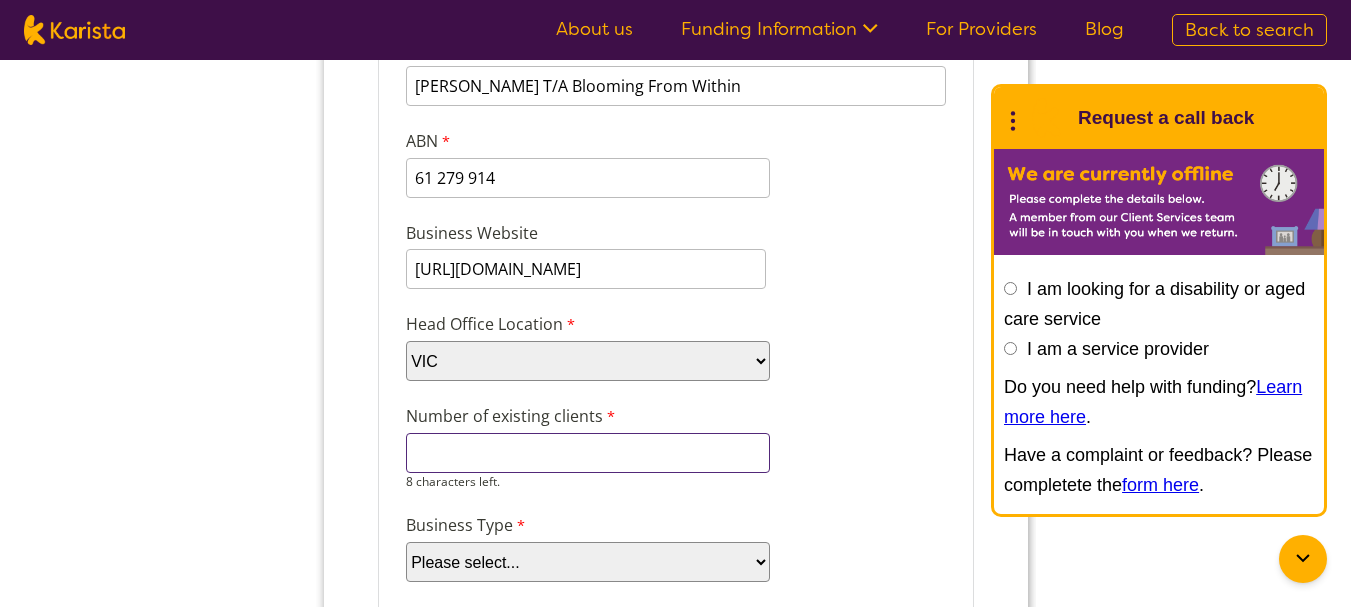 click on "Number of existing clients" at bounding box center [587, 453] 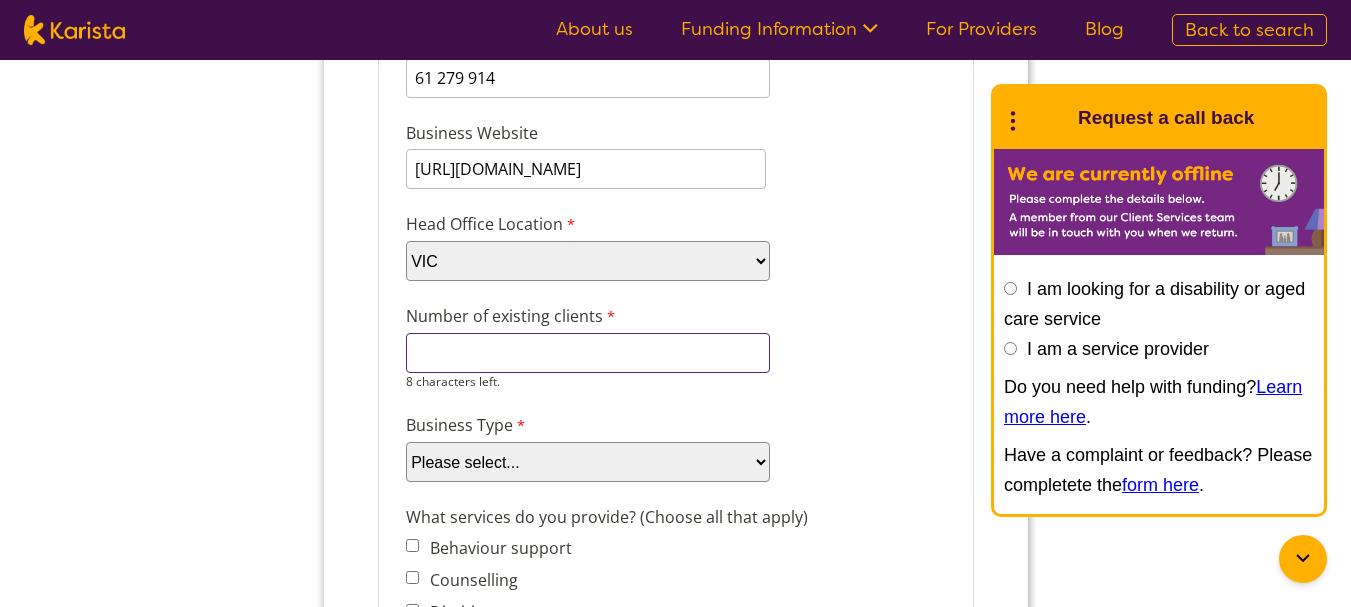 scroll, scrollTop: 500, scrollLeft: 0, axis: vertical 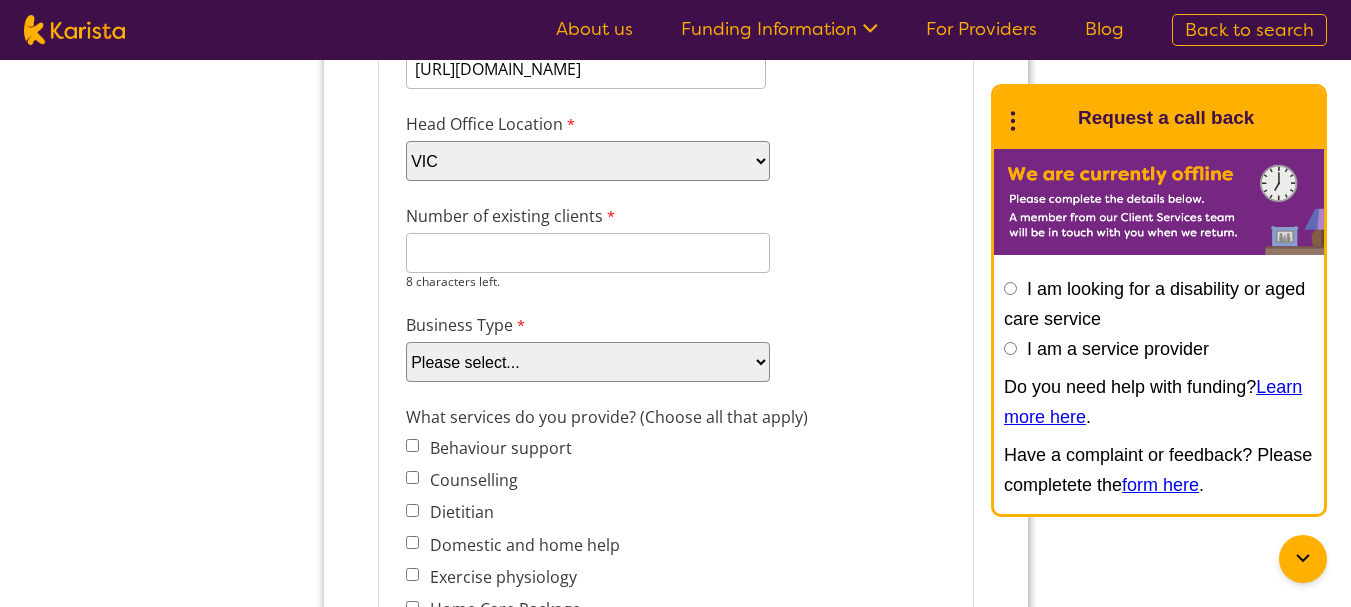 click on "Number of existing clients" at bounding box center [512, 218] 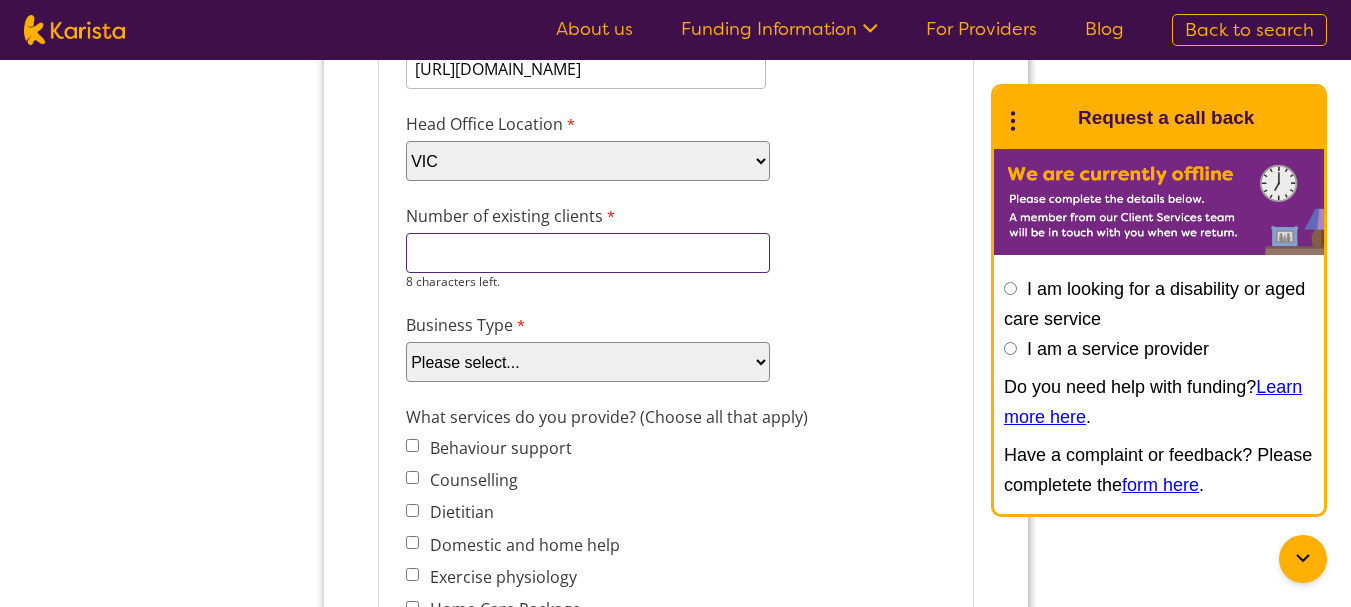 click on "Number of existing clients" at bounding box center [587, 253] 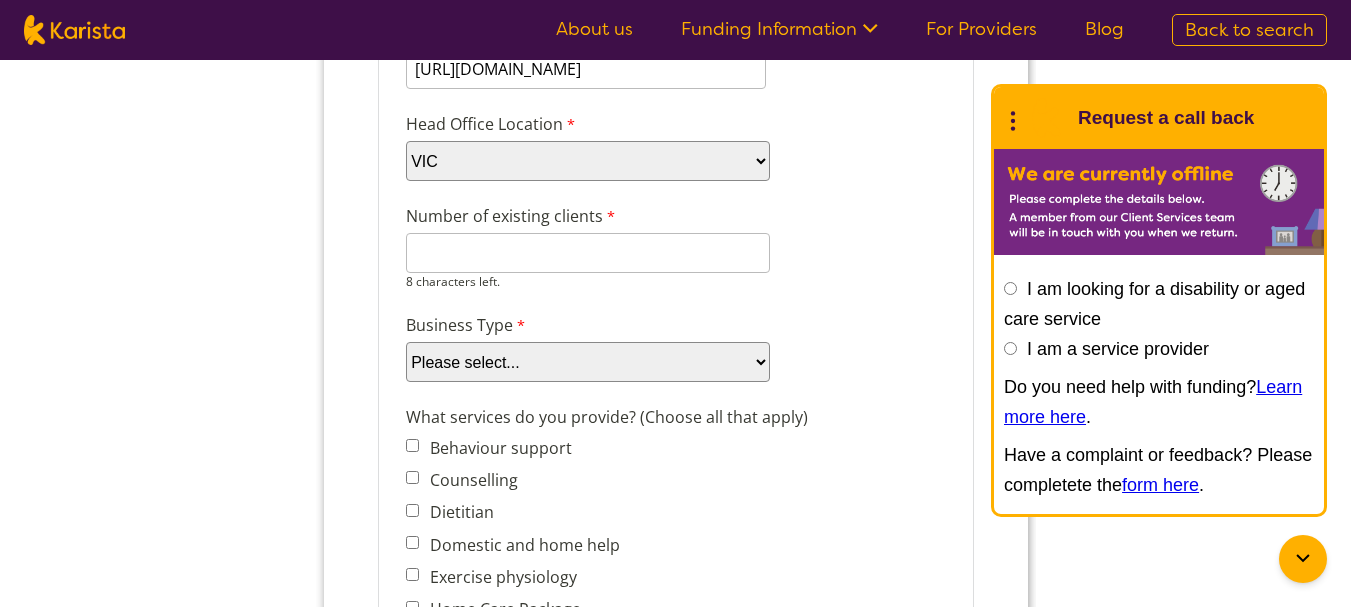 click on "Number of existing clients" at bounding box center [512, 218] 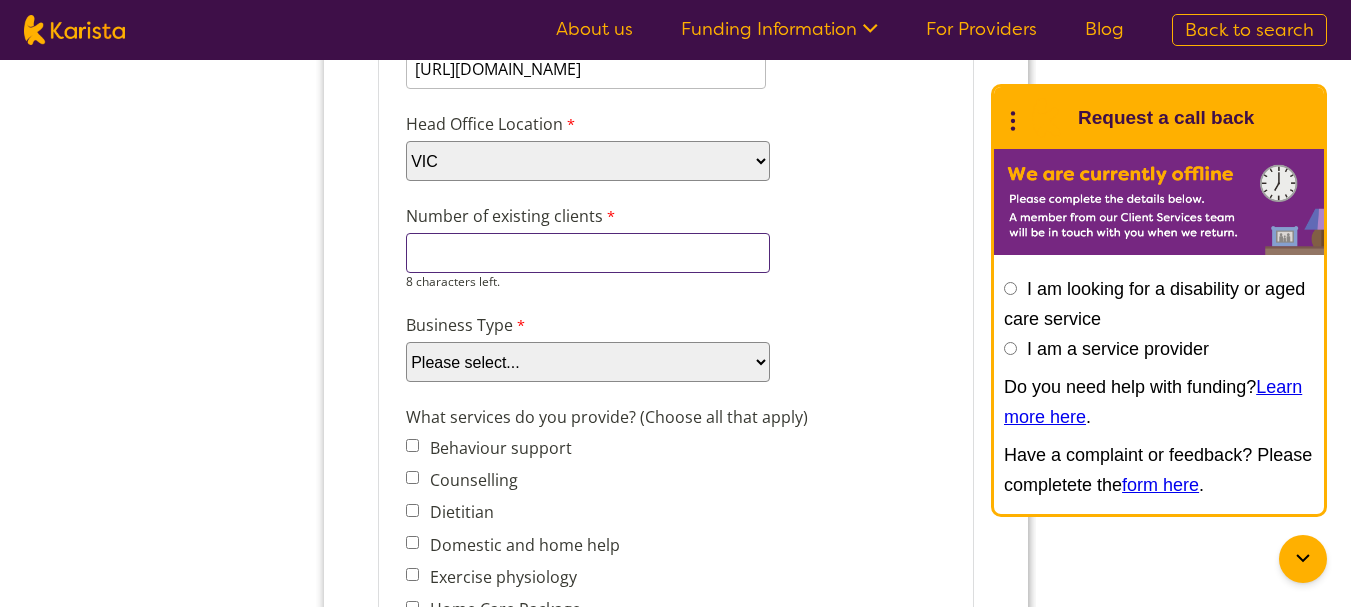 click on "Number of existing clients" at bounding box center (587, 253) 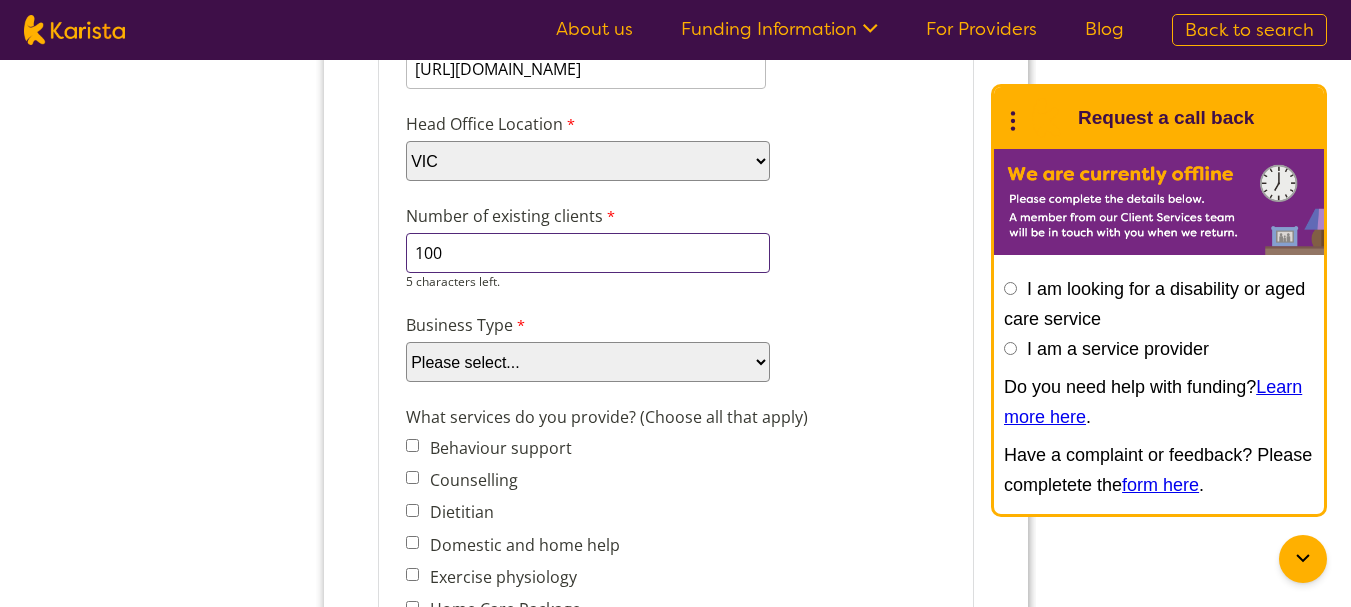 type on "100" 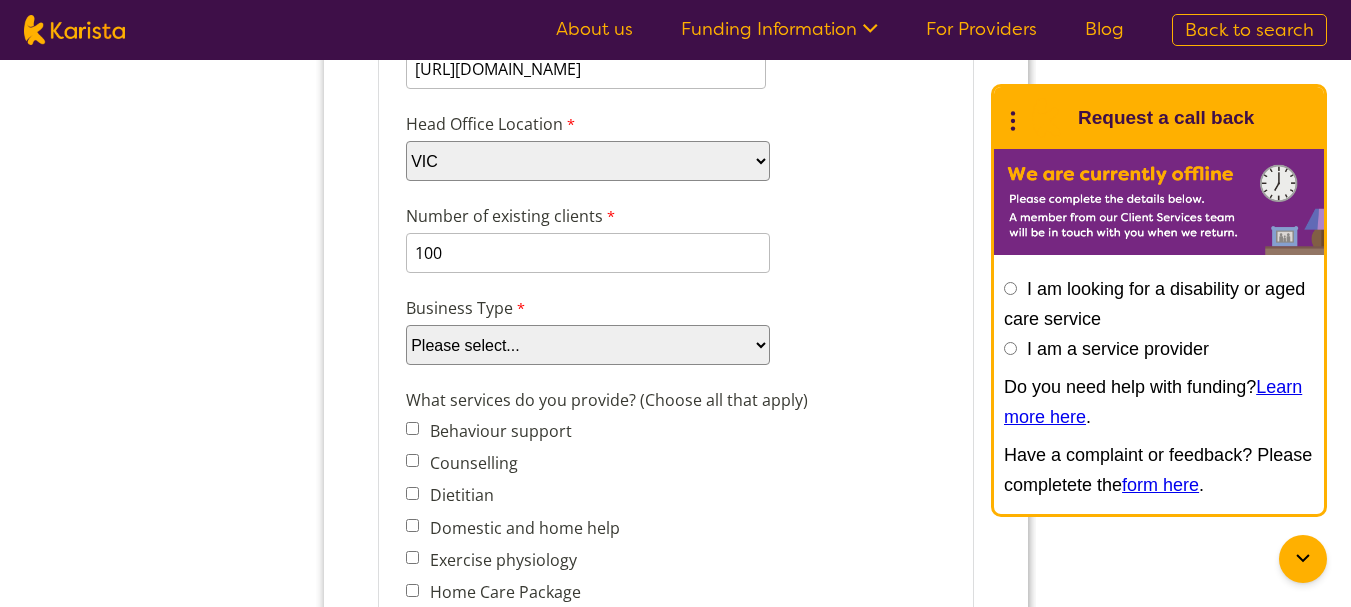 click on "Please select...
Company
Individual/Sole Trader
Other (please specify)" at bounding box center [587, 345] 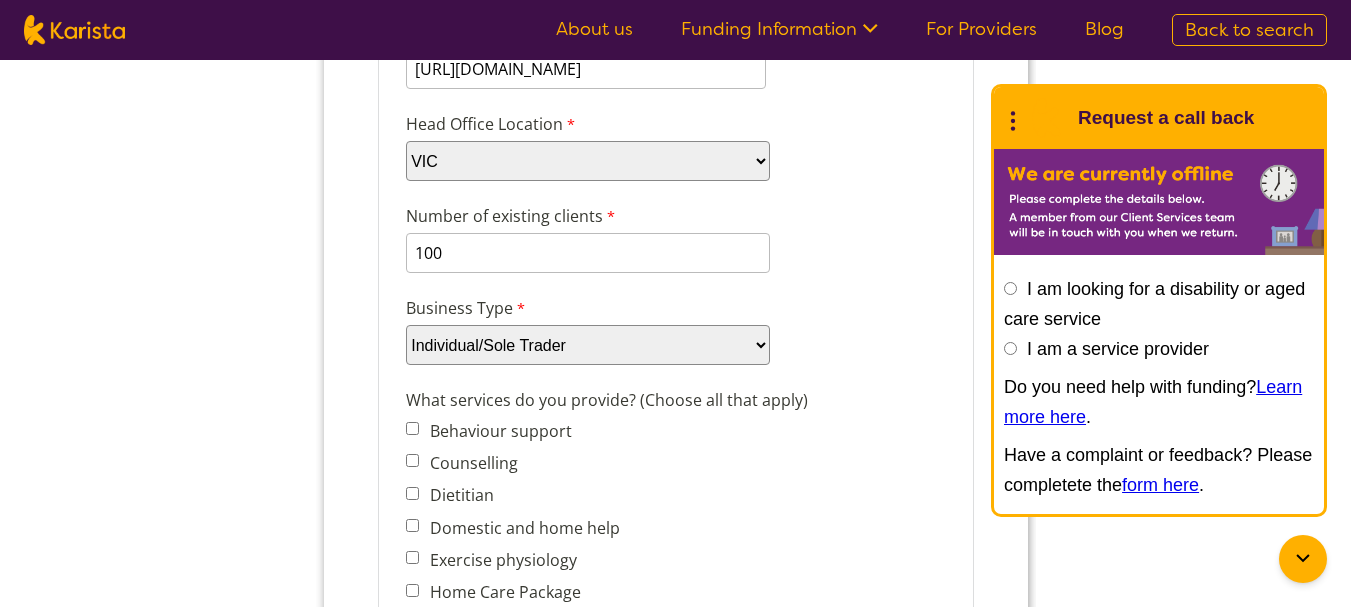 click on "Please select...
Company
Individual/Sole Trader
Other (please specify)" at bounding box center [587, 345] 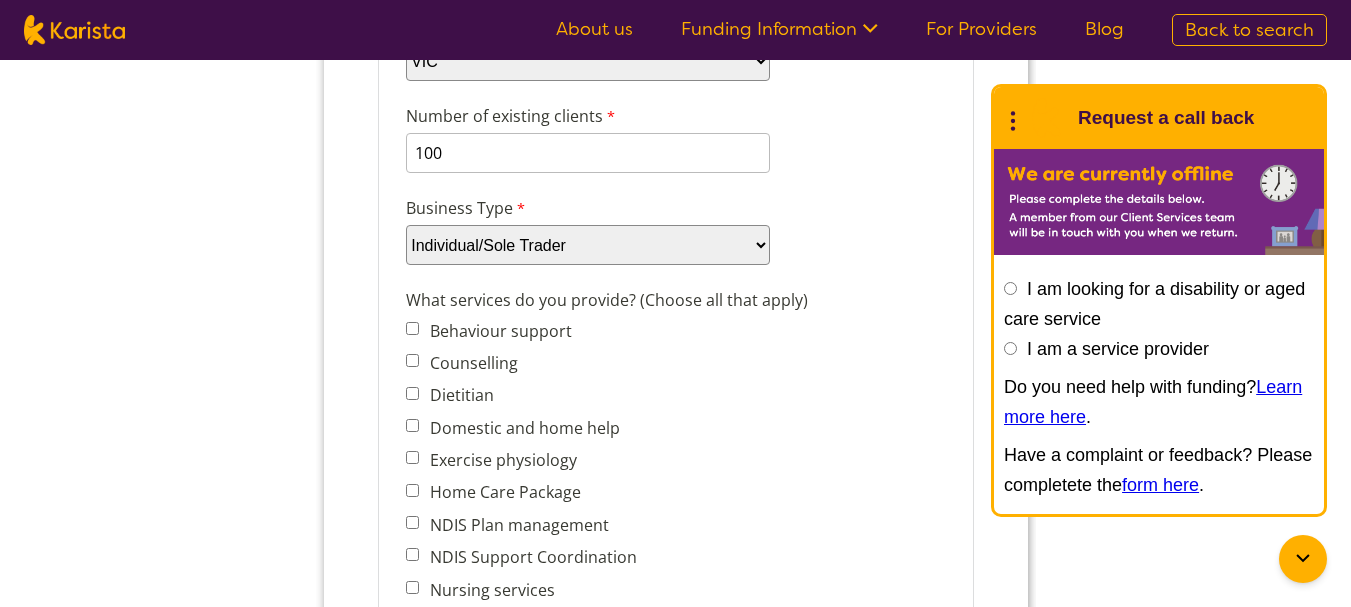 scroll, scrollTop: 700, scrollLeft: 0, axis: vertical 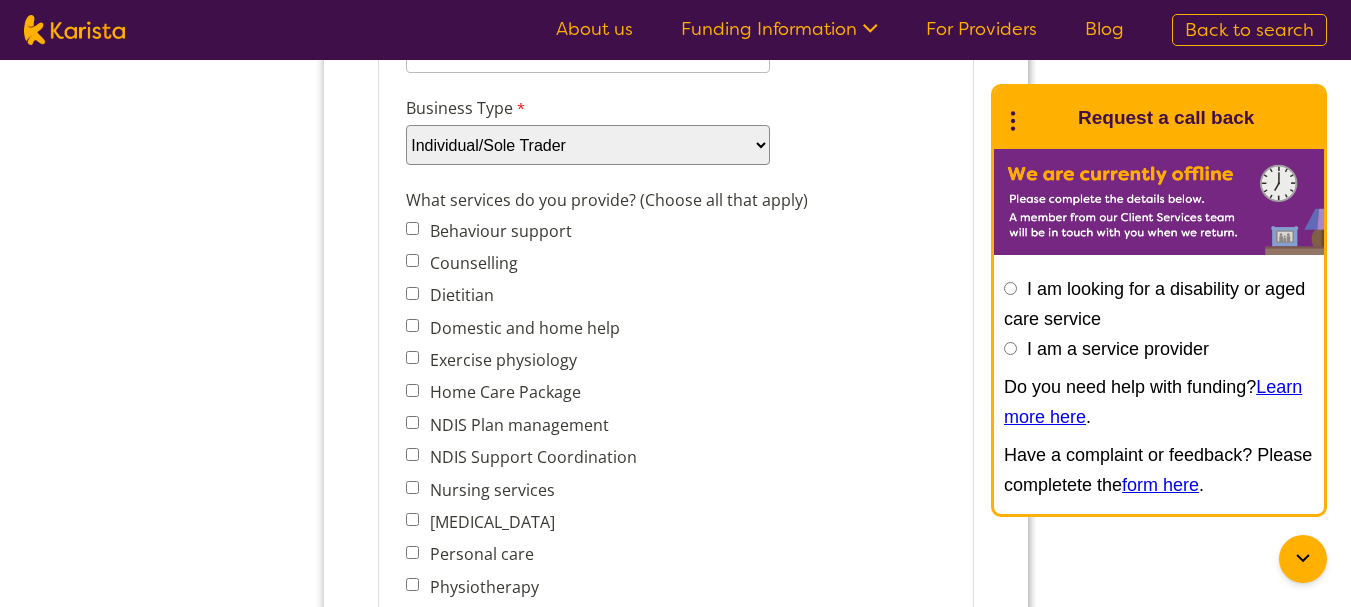 click on "Counselling" at bounding box center [411, 260] 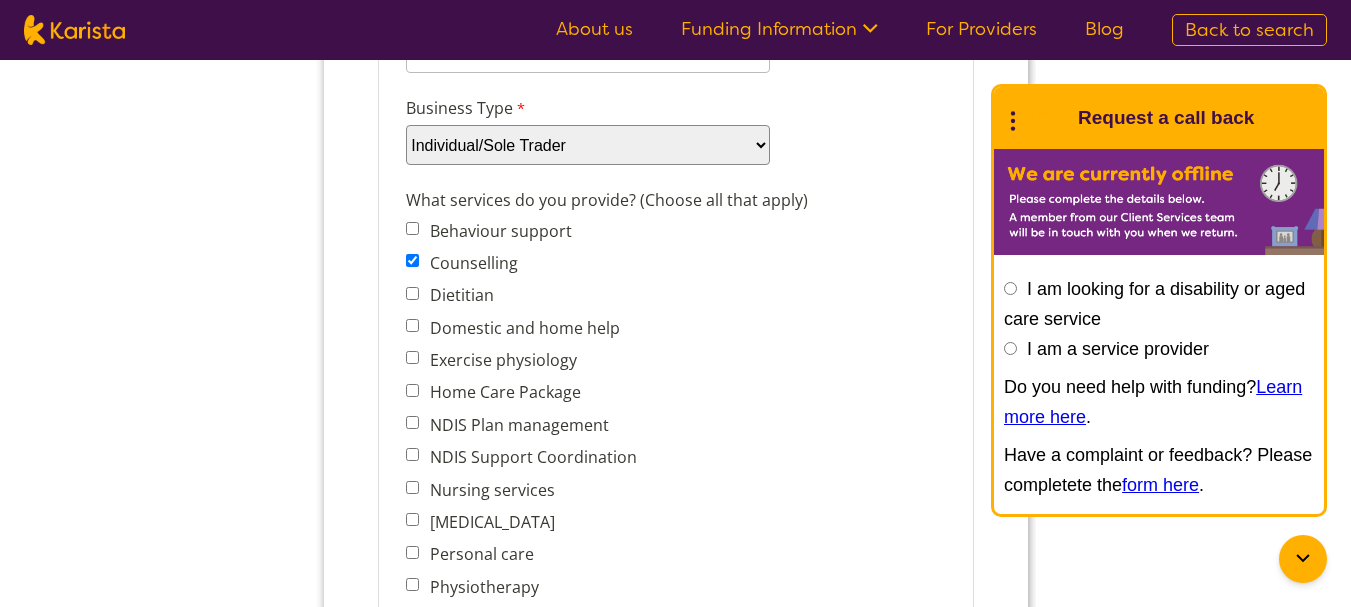 click on "Behaviour support" at bounding box center (411, 228) 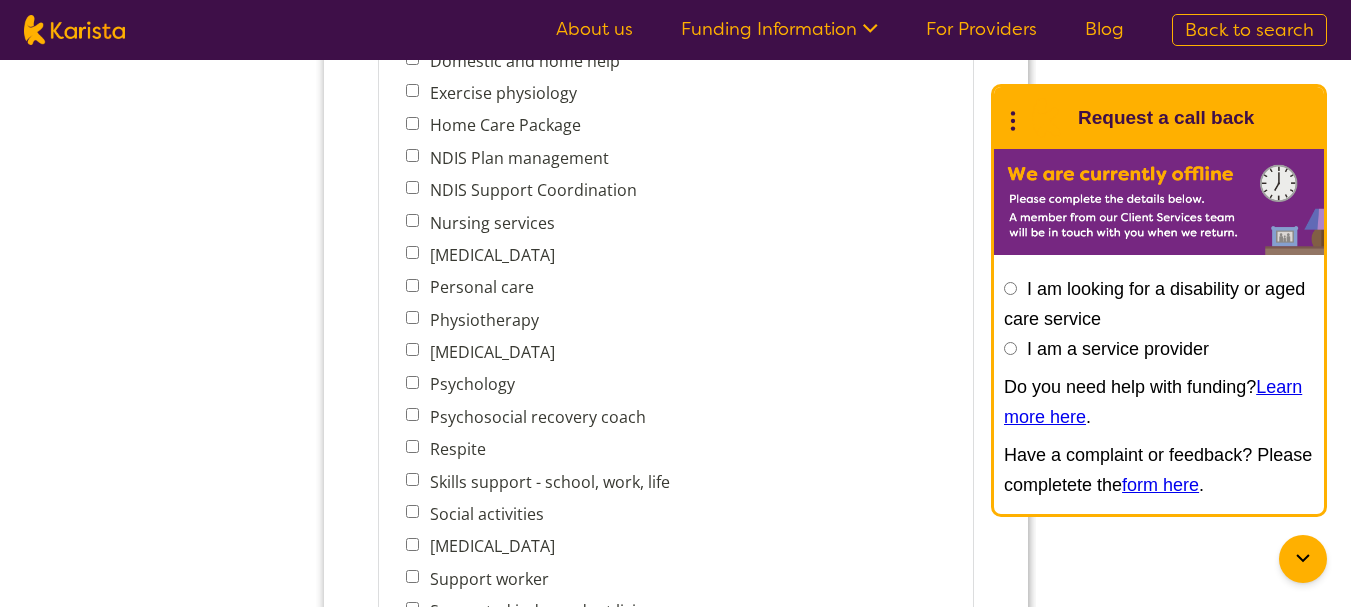 scroll, scrollTop: 1000, scrollLeft: 0, axis: vertical 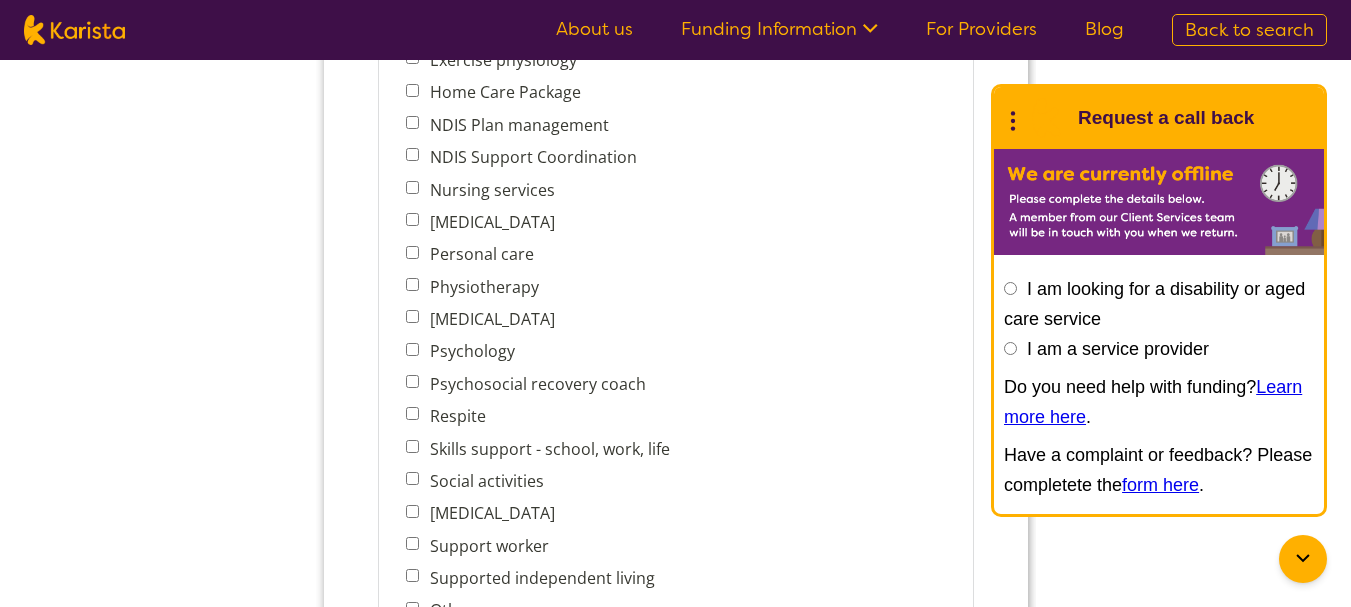 click on "Psychosocial recovery coach" at bounding box center [411, 381] 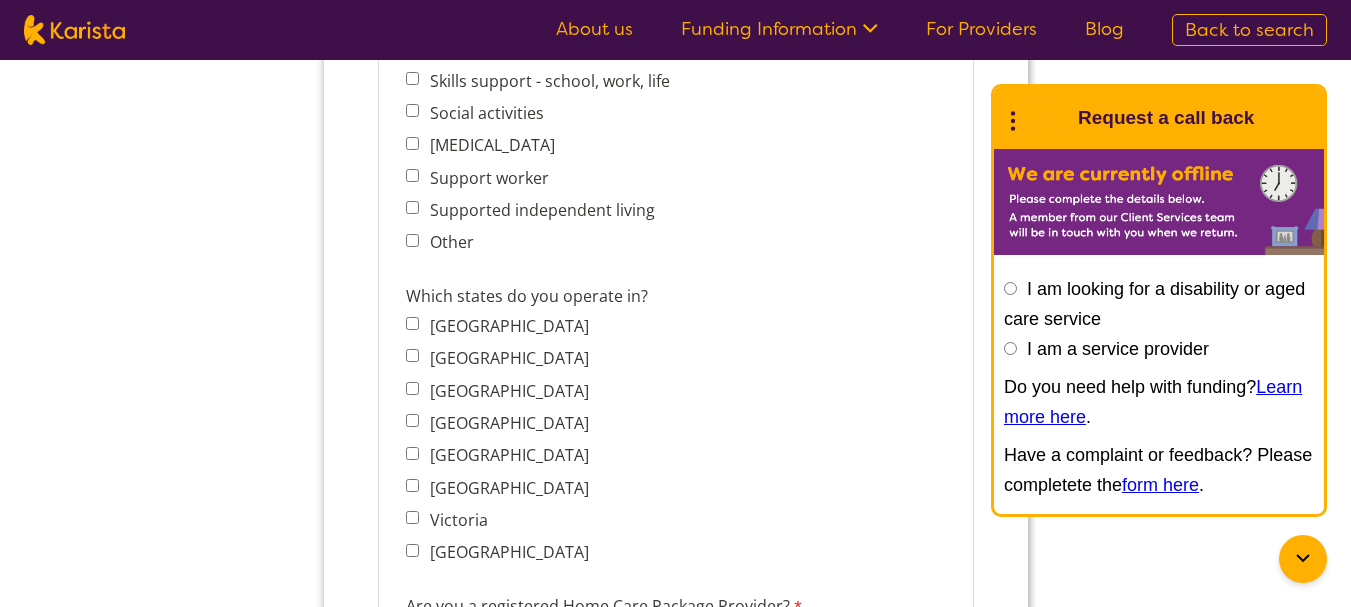 scroll, scrollTop: 1400, scrollLeft: 0, axis: vertical 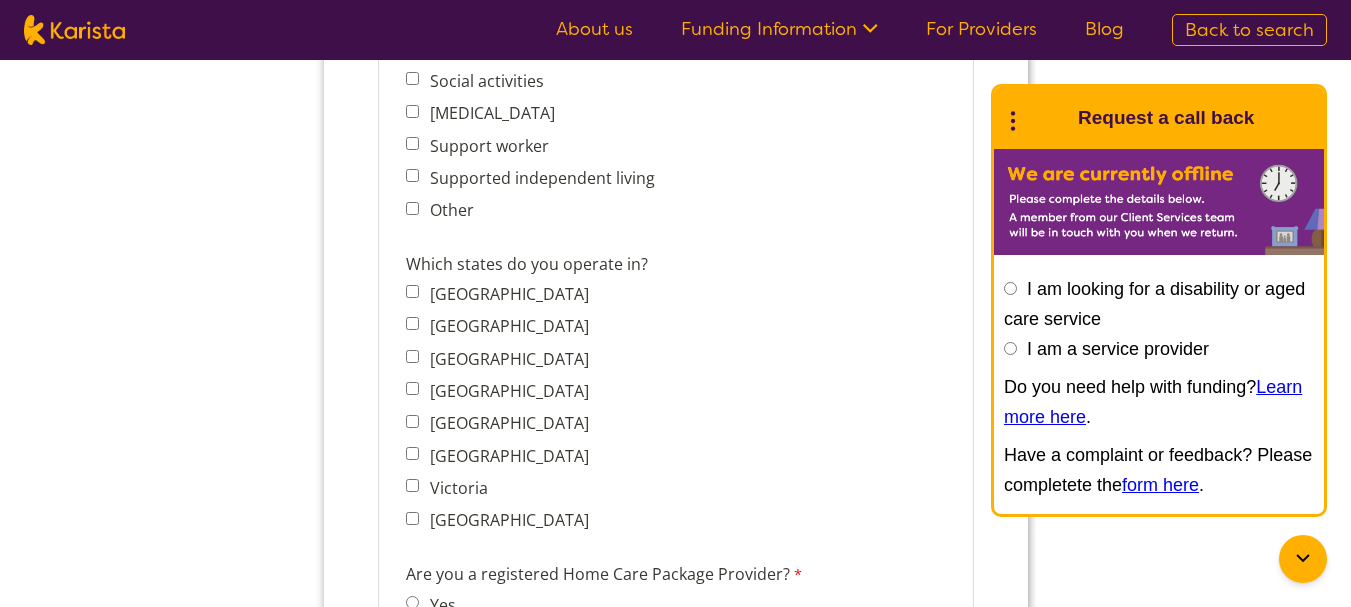click on "Victoria" at bounding box center (411, 485) 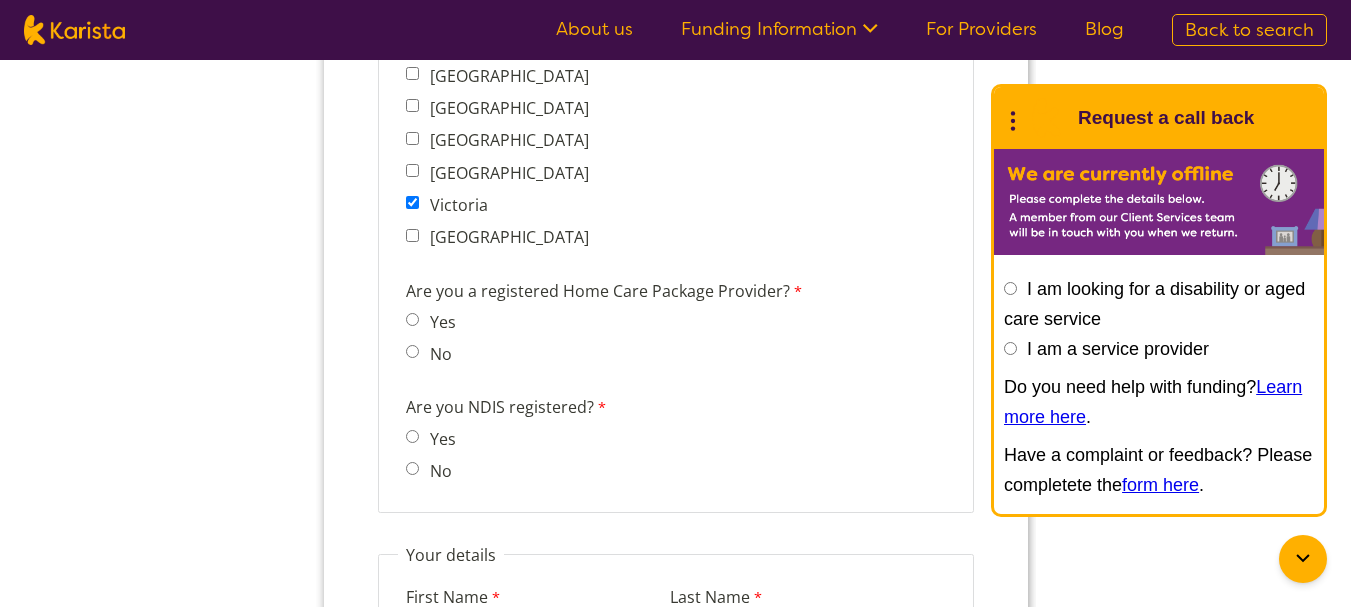 scroll, scrollTop: 1700, scrollLeft: 0, axis: vertical 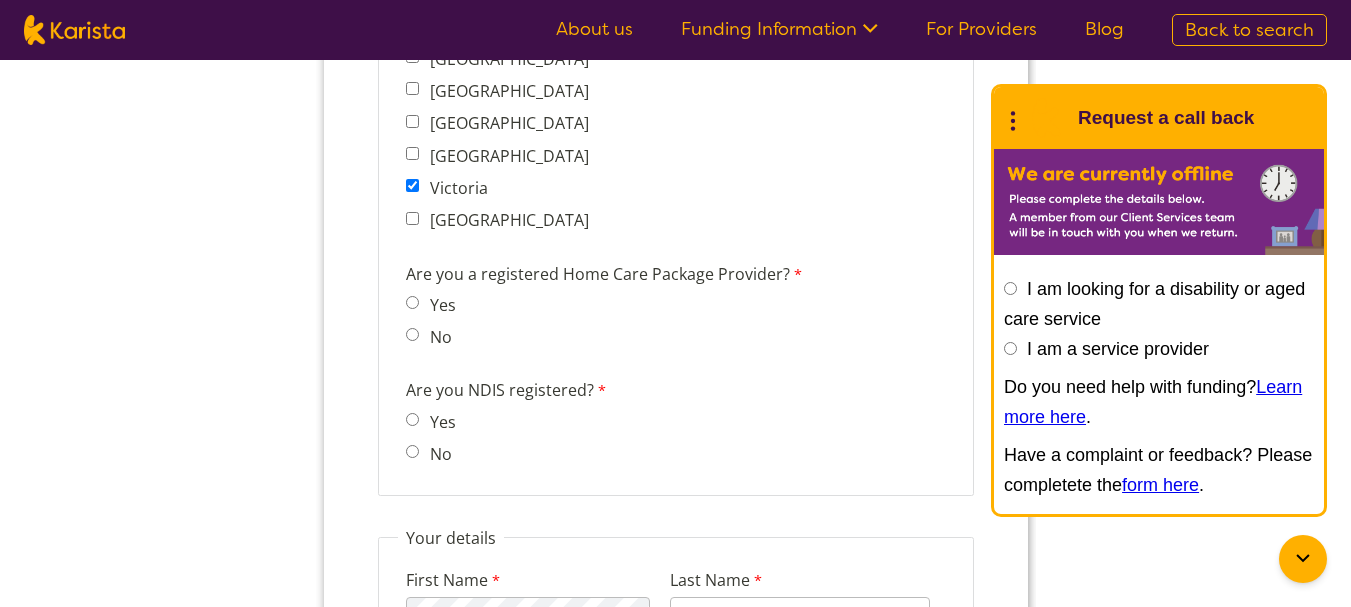 click on "No" at bounding box center (435, 337) 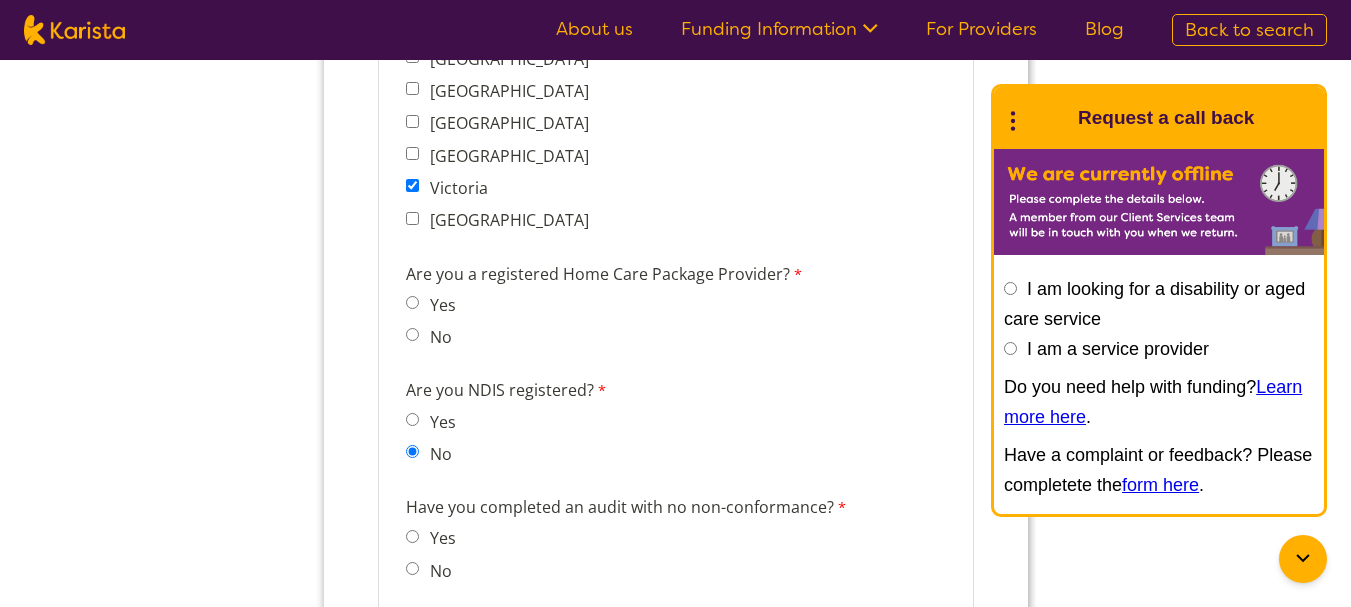 click on "No" at bounding box center (411, 334) 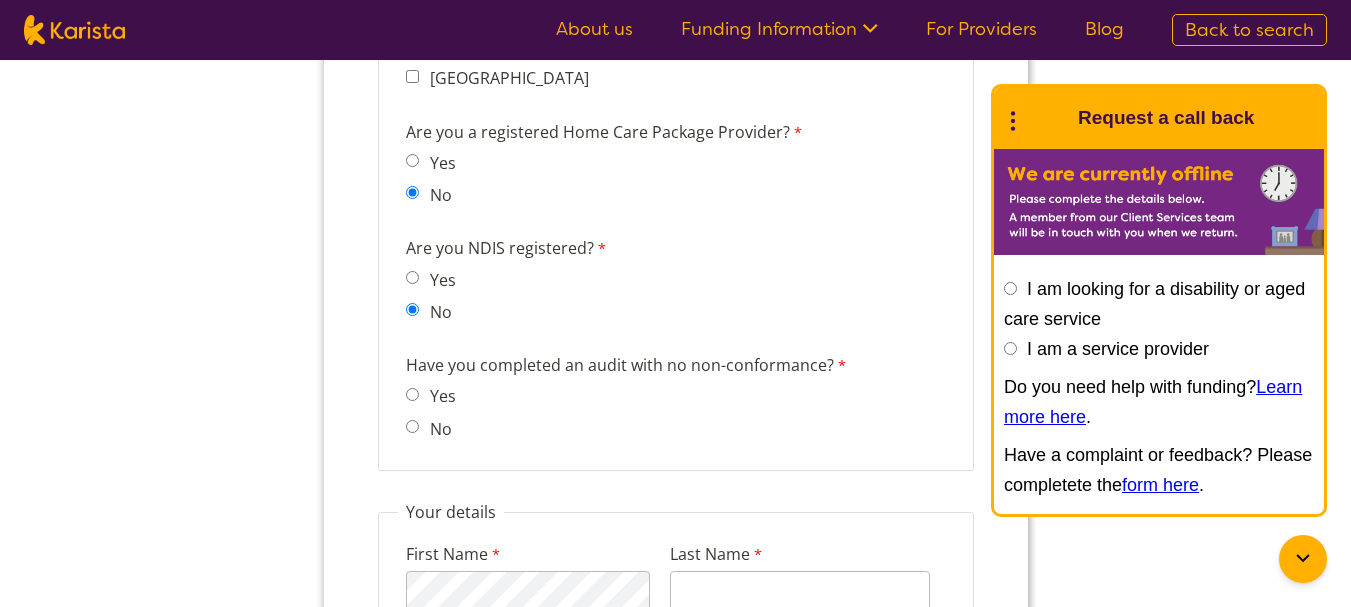 scroll, scrollTop: 2000, scrollLeft: 0, axis: vertical 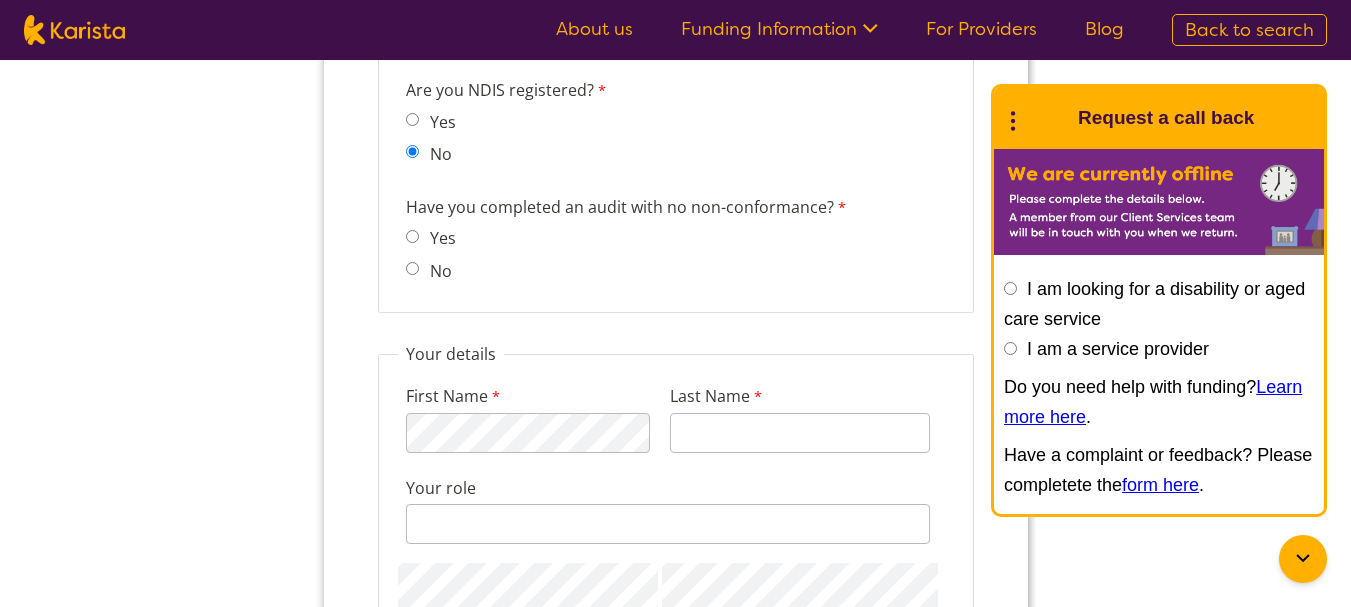 click on "No" at bounding box center (411, 268) 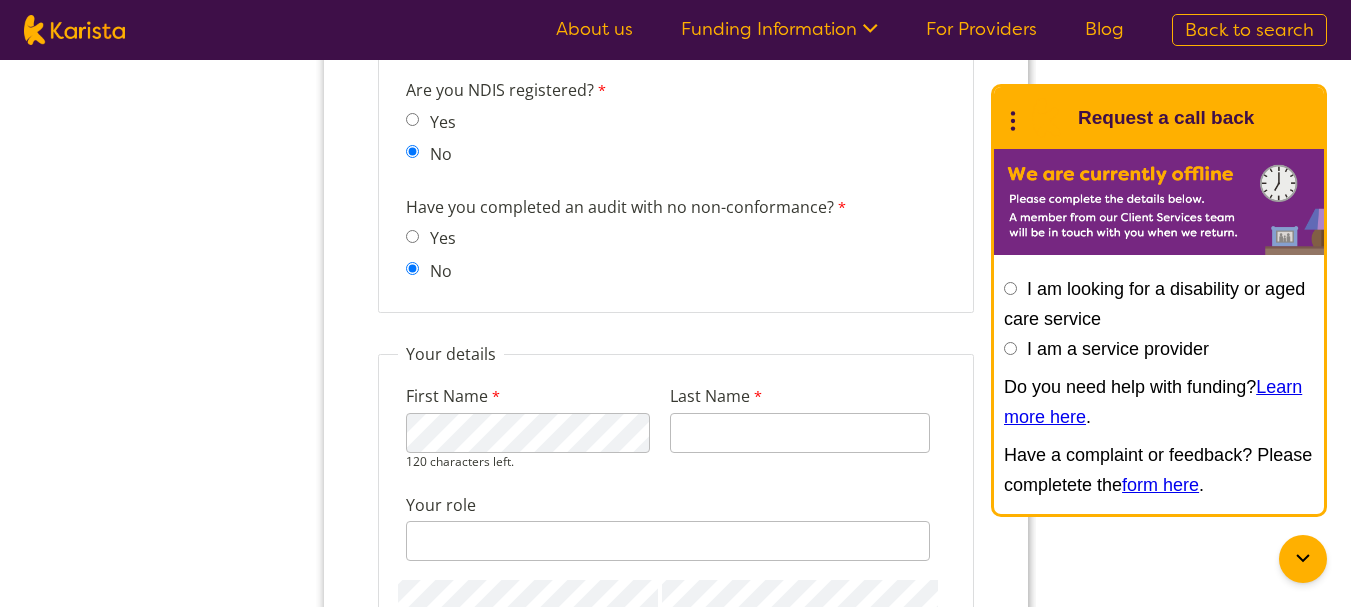 type on "[PERSON_NAME]" 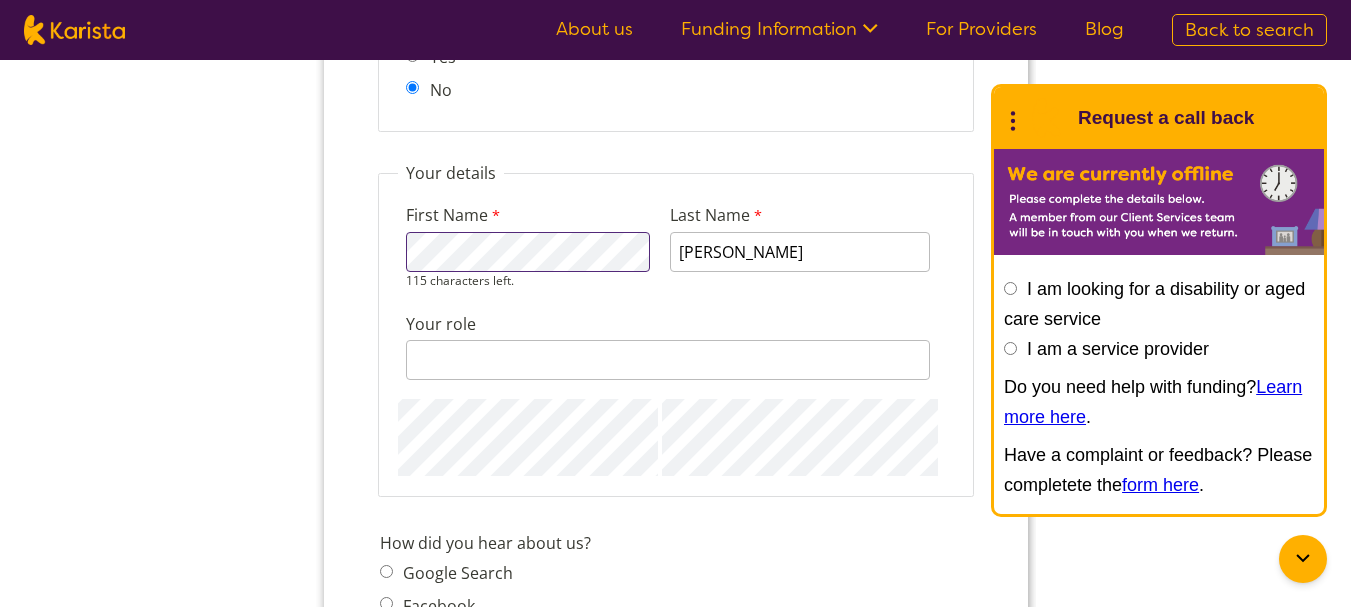 scroll, scrollTop: 2200, scrollLeft: 0, axis: vertical 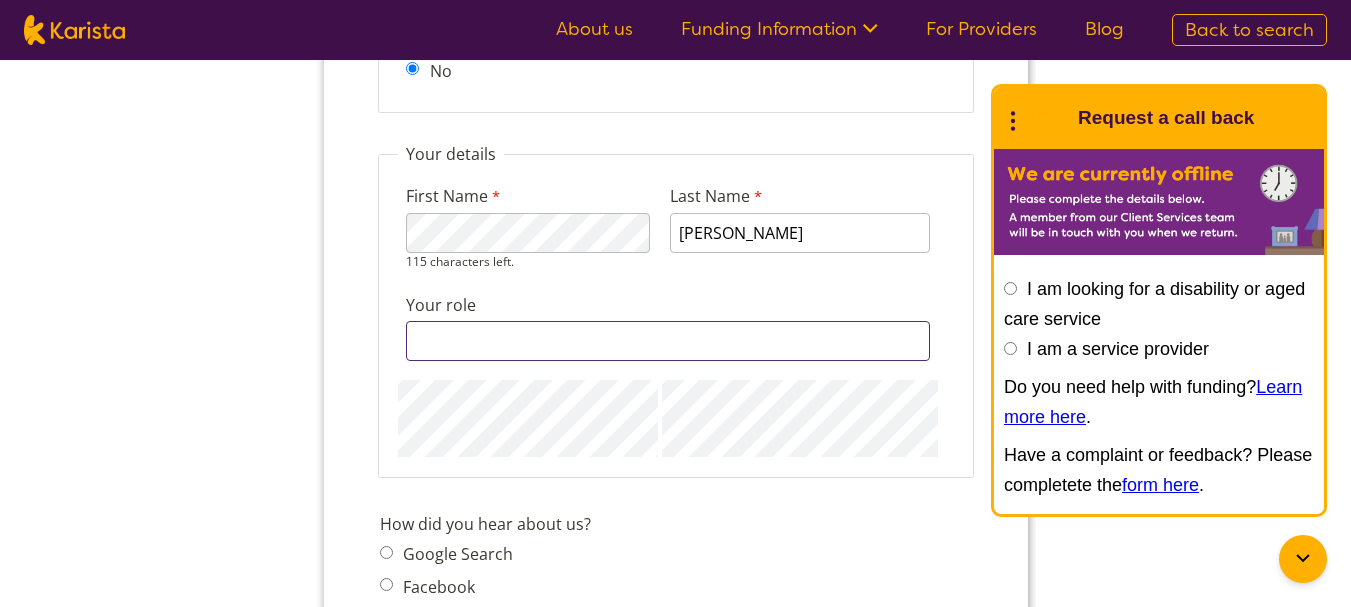 click on "Your role" at bounding box center [667, 341] 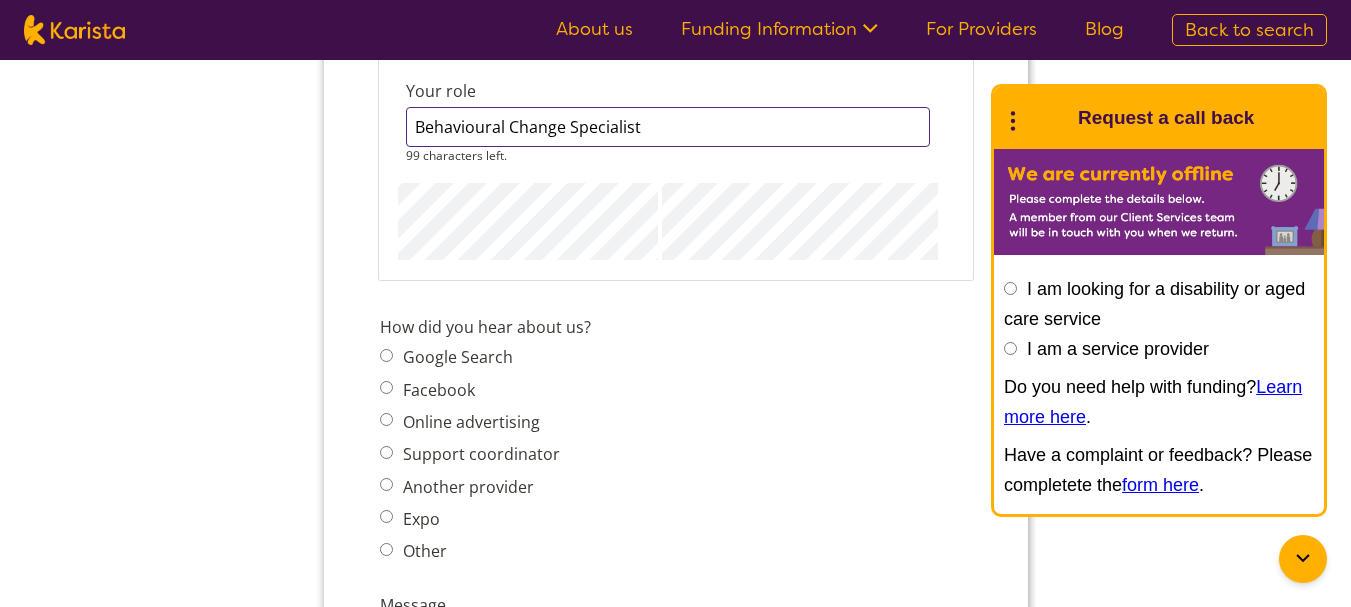 scroll, scrollTop: 2400, scrollLeft: 0, axis: vertical 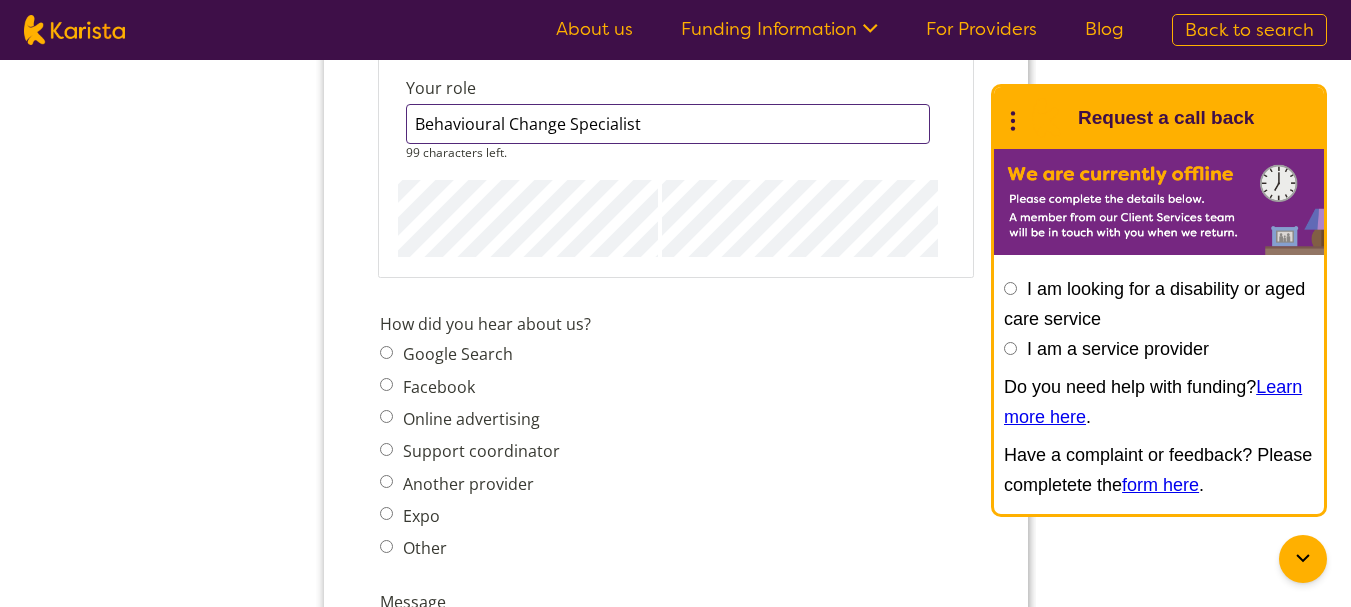 type on "Behavioural Change Specialist" 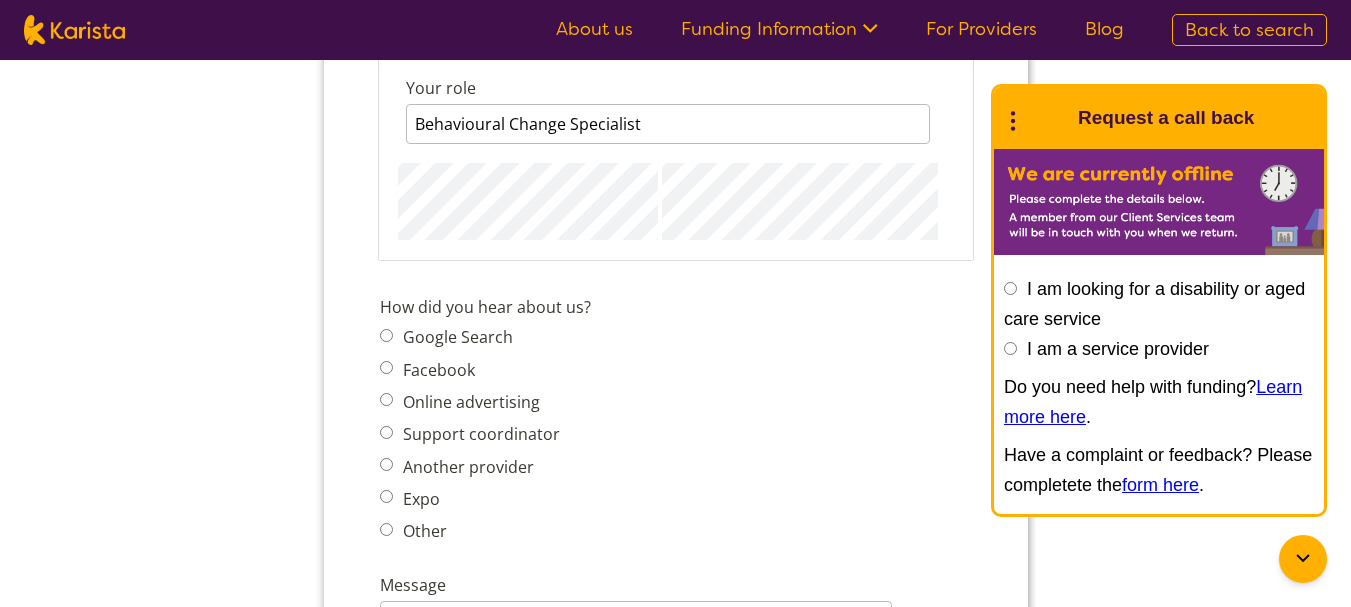 click on "Google Search Facebook Online advertising Support coordinator Another provider Expo Other" at bounding box center (475, 434) 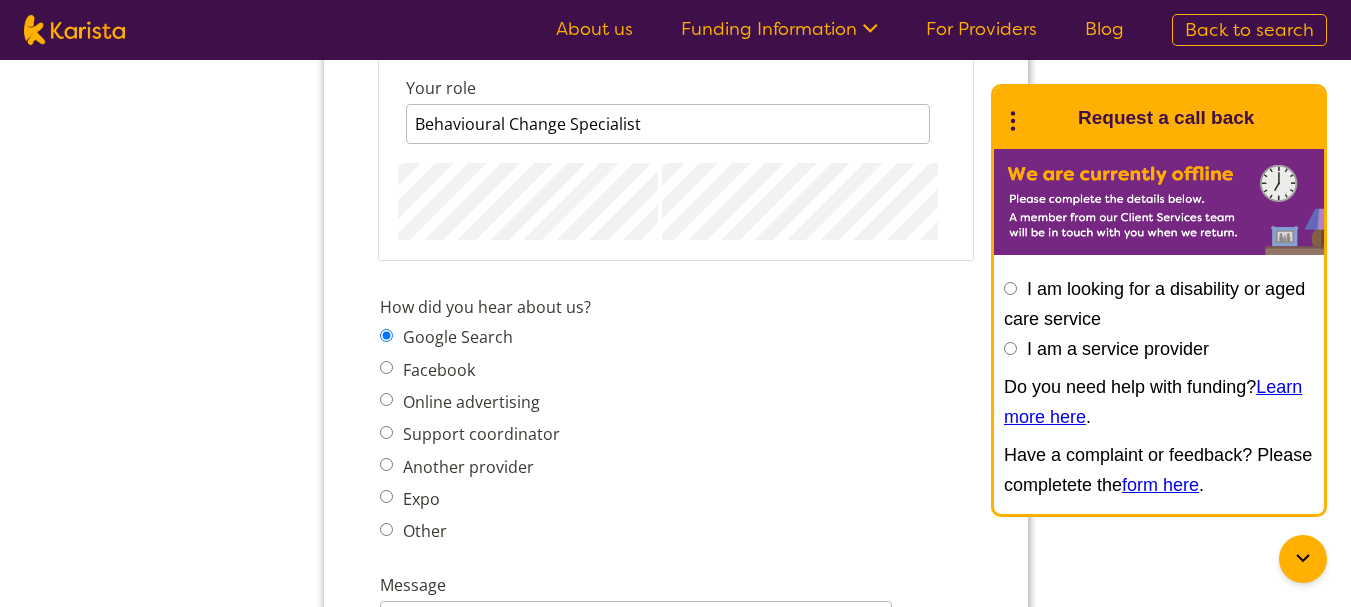 scroll, scrollTop: 2600, scrollLeft: 0, axis: vertical 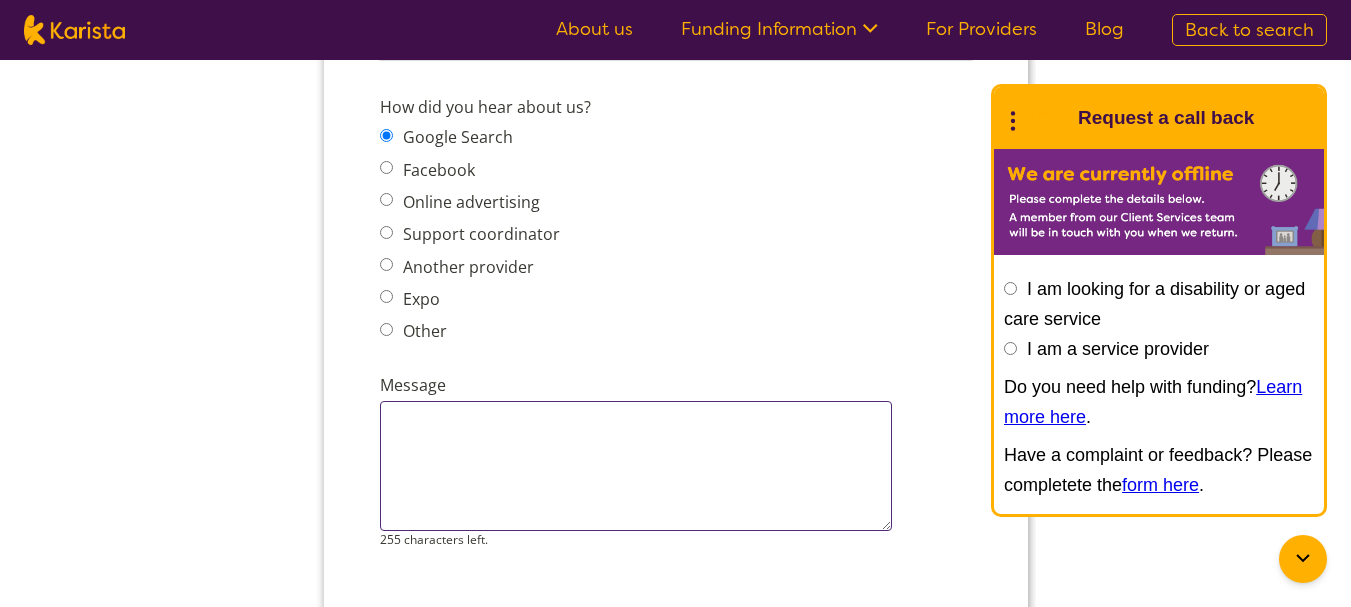 drag, startPoint x: 491, startPoint y: 430, endPoint x: 445, endPoint y: 427, distance: 46.09772 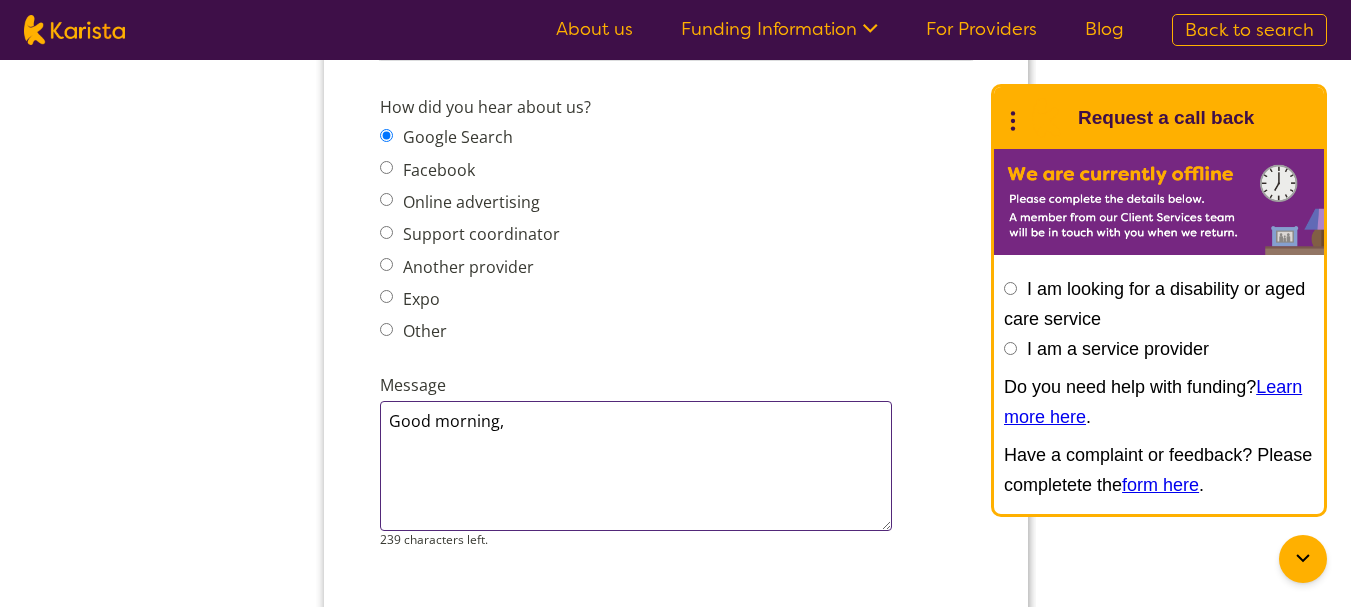 drag, startPoint x: 889, startPoint y: 534, endPoint x: 913, endPoint y: 593, distance: 63.694584 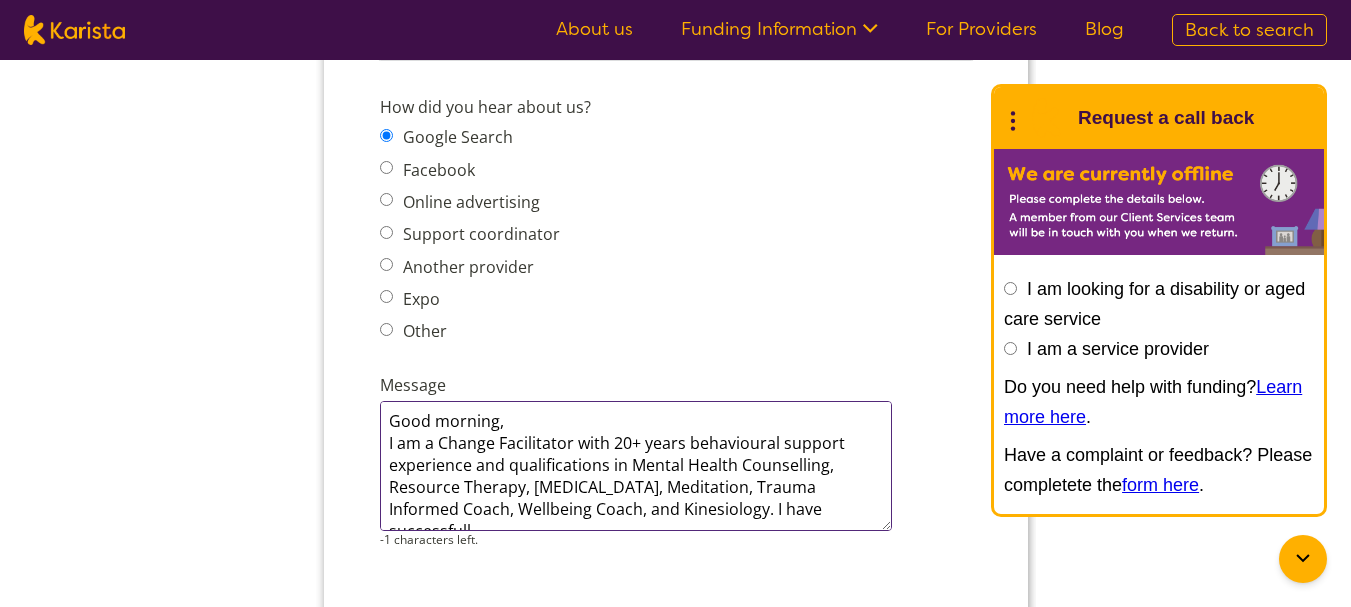 drag, startPoint x: 700, startPoint y: 505, endPoint x: 853, endPoint y: 507, distance: 153.01308 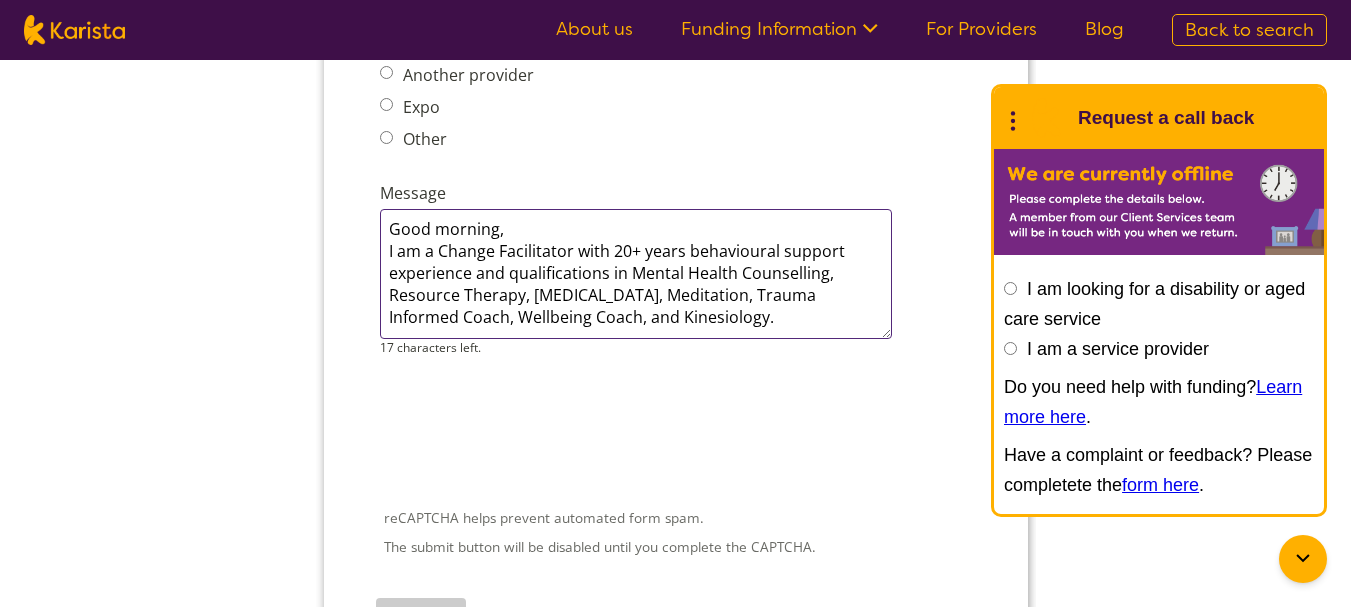 scroll, scrollTop: 2800, scrollLeft: 0, axis: vertical 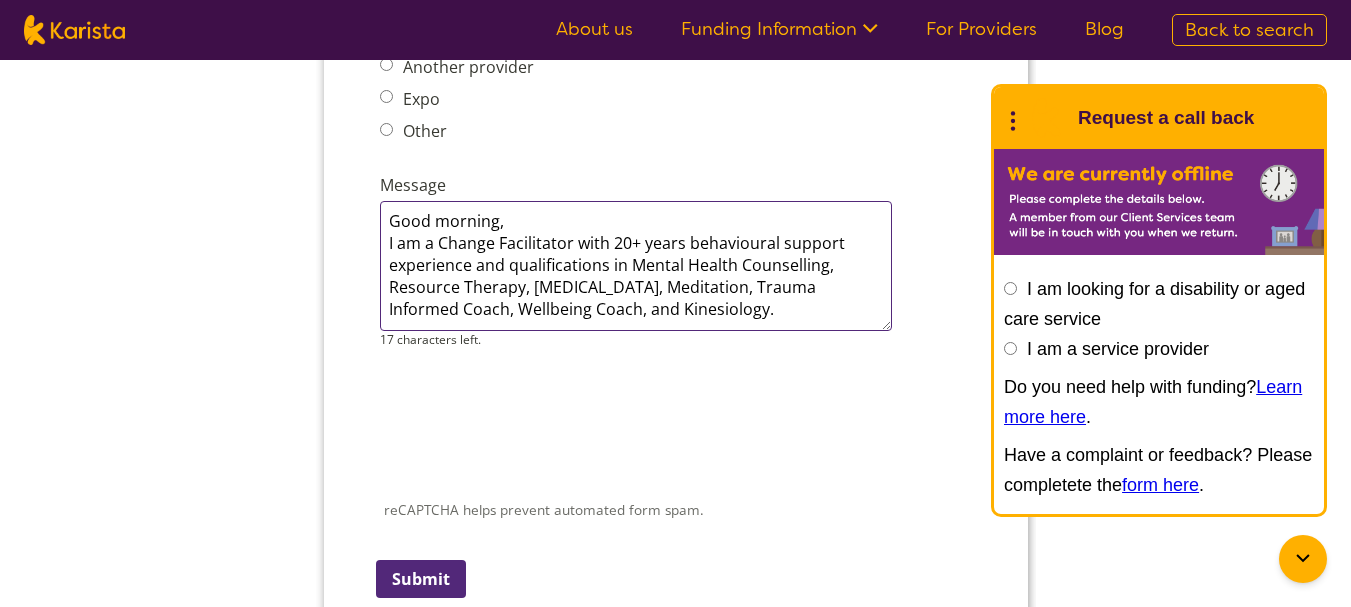 drag, startPoint x: 518, startPoint y: 221, endPoint x: 350, endPoint y: 199, distance: 169.43436 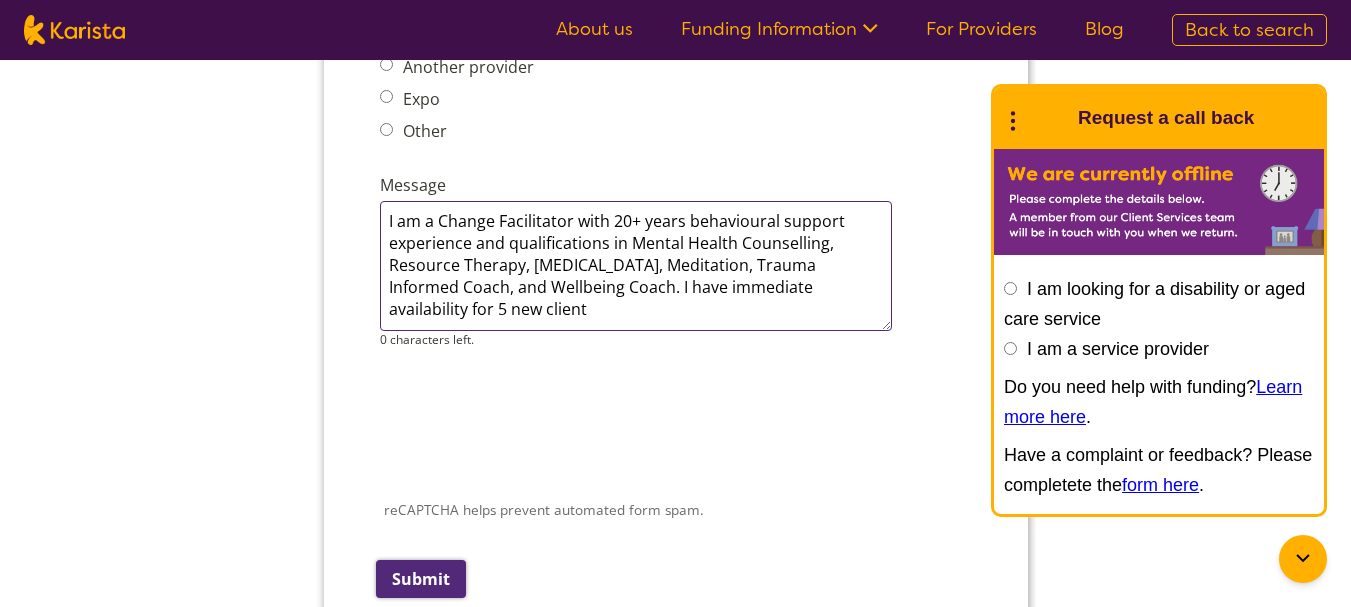 type on "I am a Change Facilitator with 20+ years behavioural support experience and qualifications in Mental Health Counselling, Resource Therapy, [MEDICAL_DATA], Meditation, Trauma Informed Coach, and Wellbeing Coach. I have immediate availability for 5 new client" 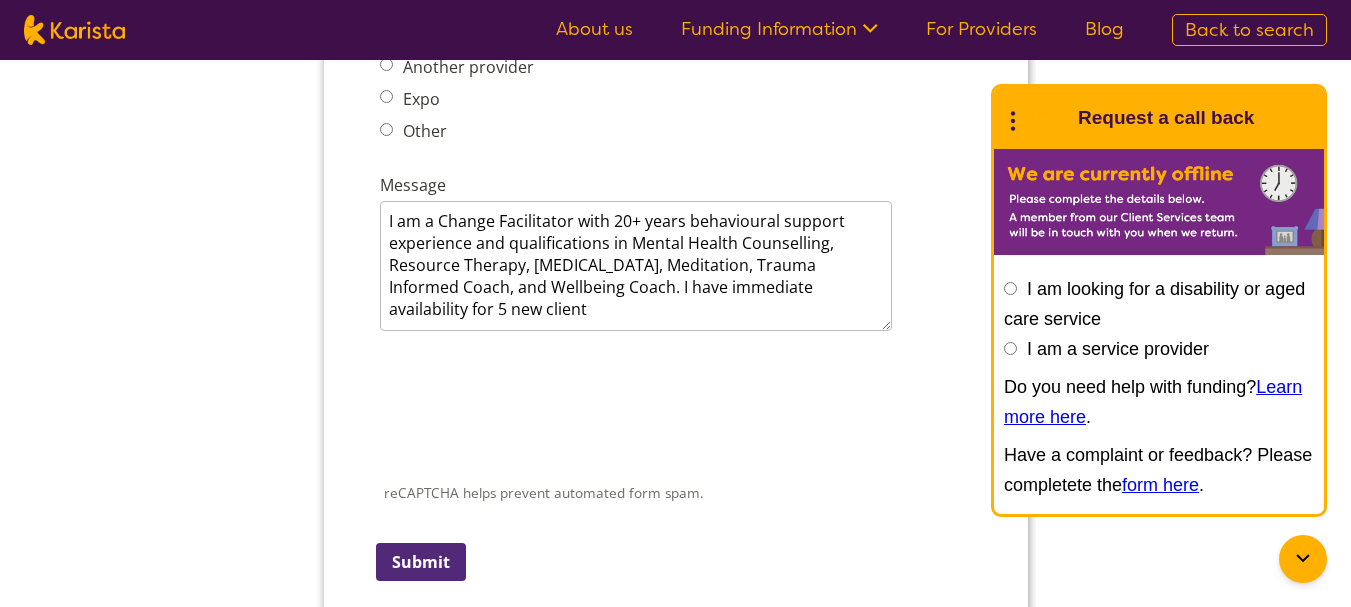 drag, startPoint x: 434, startPoint y: 566, endPoint x: 850, endPoint y: -2300, distance: 2896.034 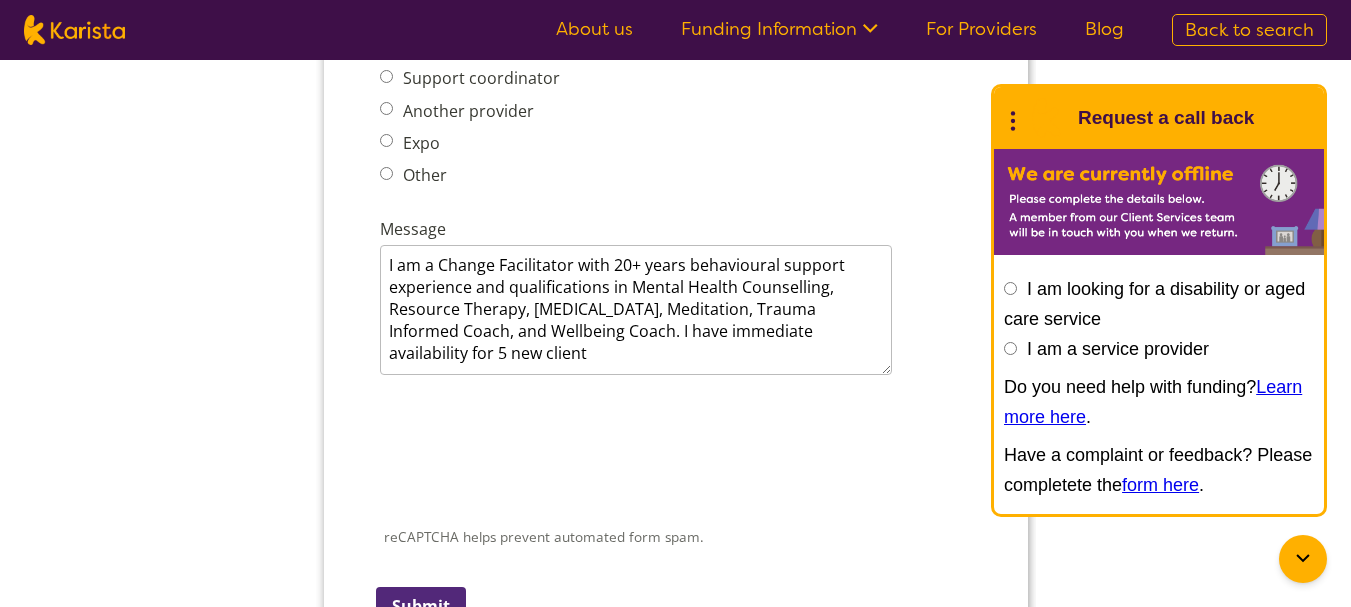 scroll, scrollTop: 30, scrollLeft: 0, axis: vertical 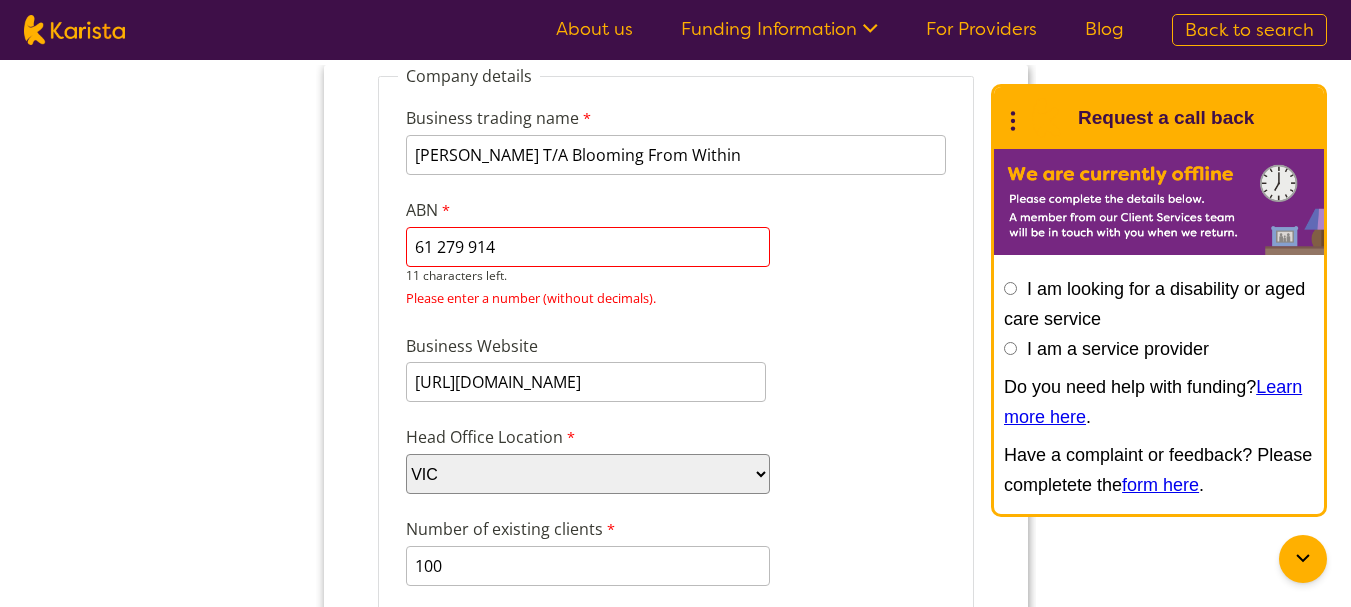 click on "61 279 914" at bounding box center (587, 247) 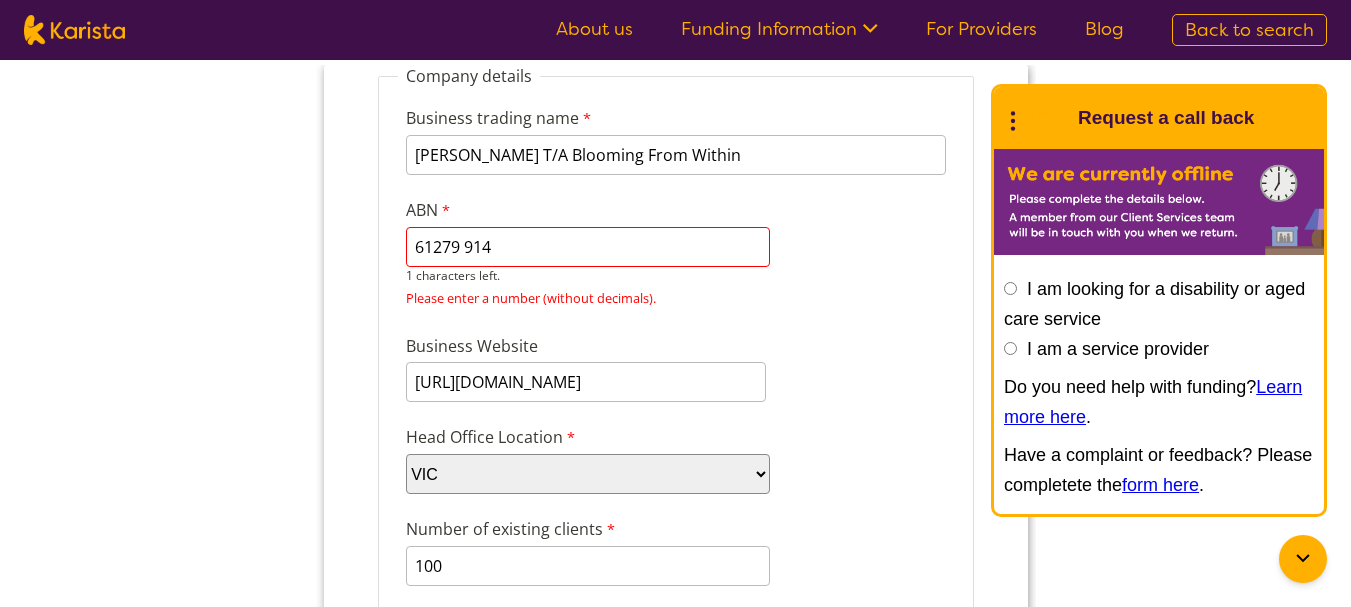 click on "61279 914" at bounding box center [587, 247] 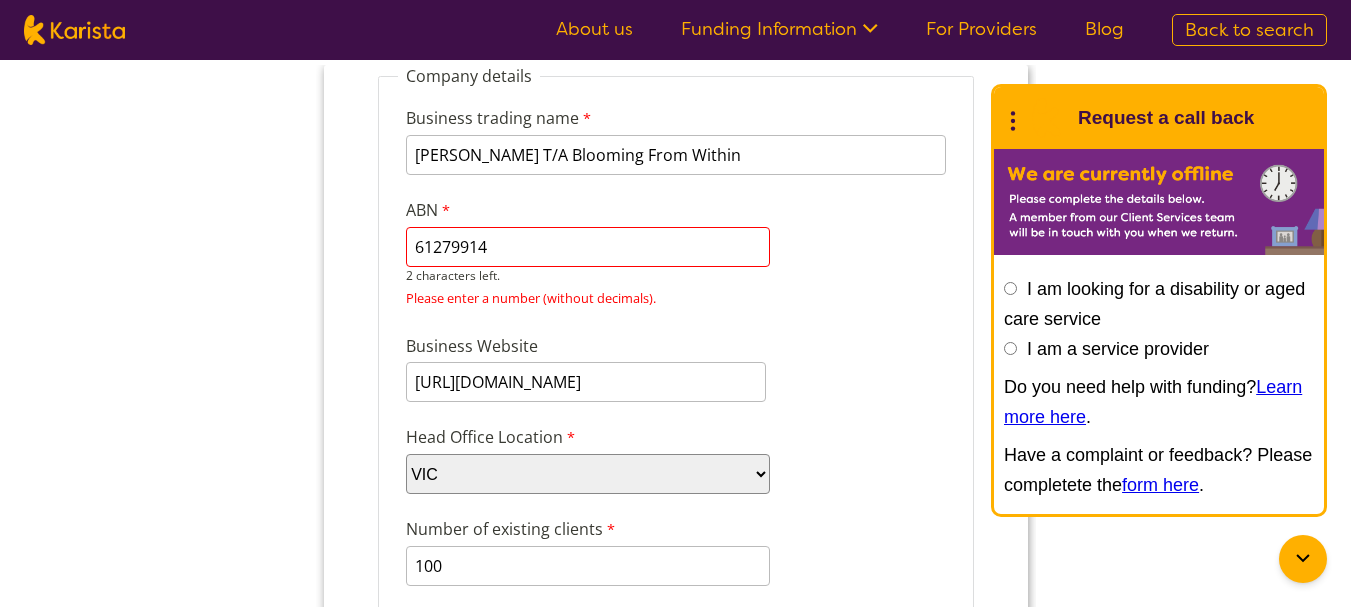 drag, startPoint x: 513, startPoint y: 250, endPoint x: 386, endPoint y: 250, distance: 127 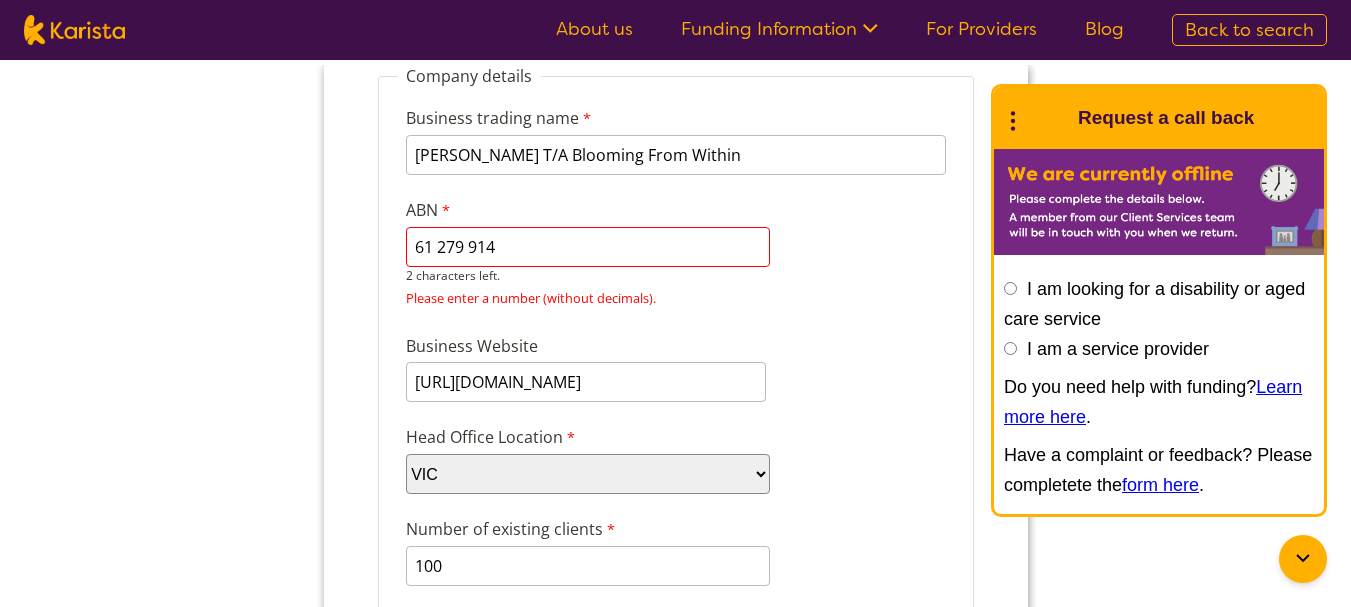 click on "61 279 914" at bounding box center [587, 247] 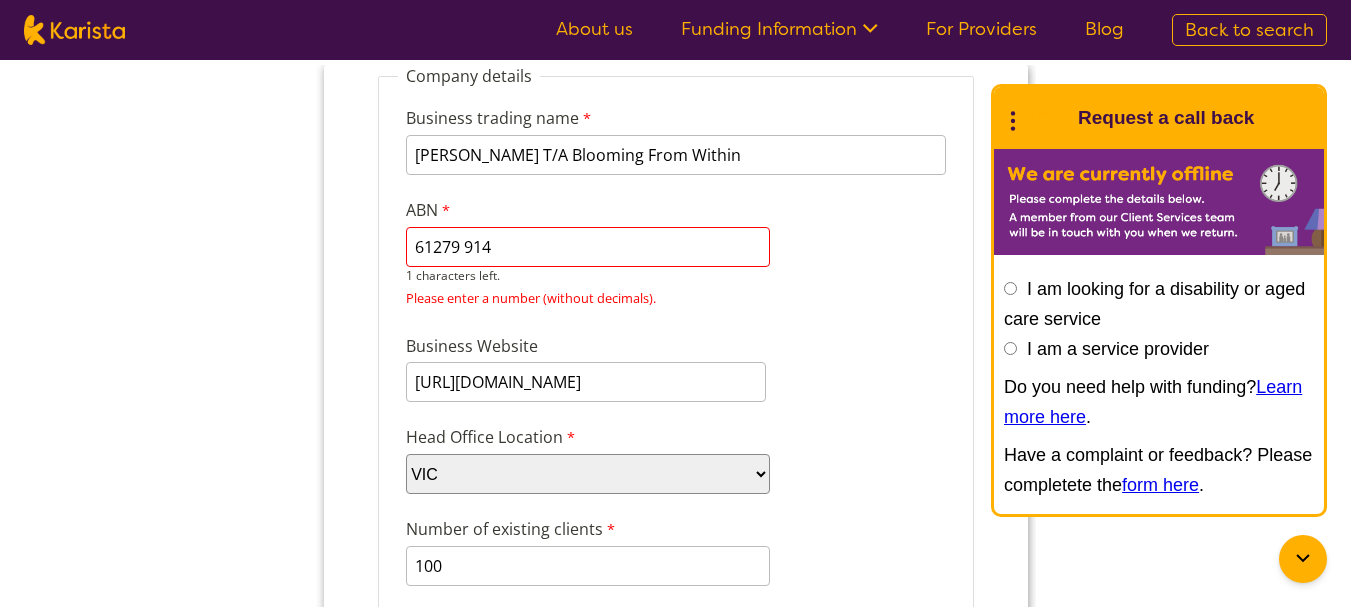 click on "61279 914" at bounding box center [587, 247] 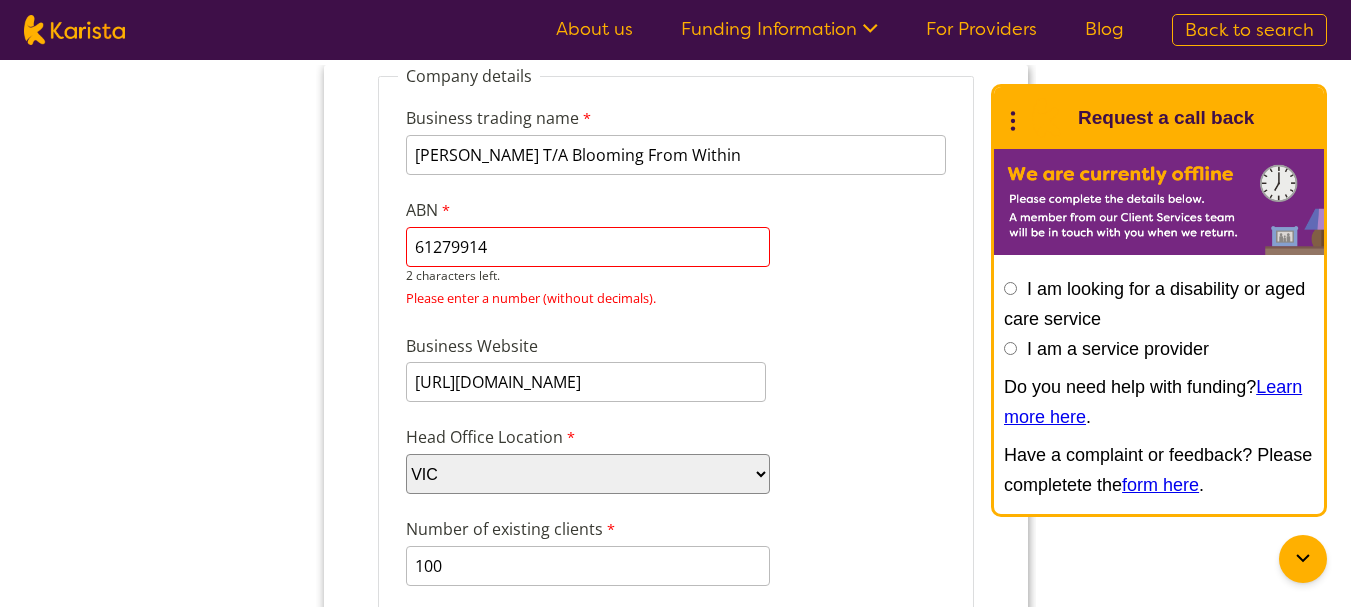 click on "61279914" at bounding box center [587, 247] 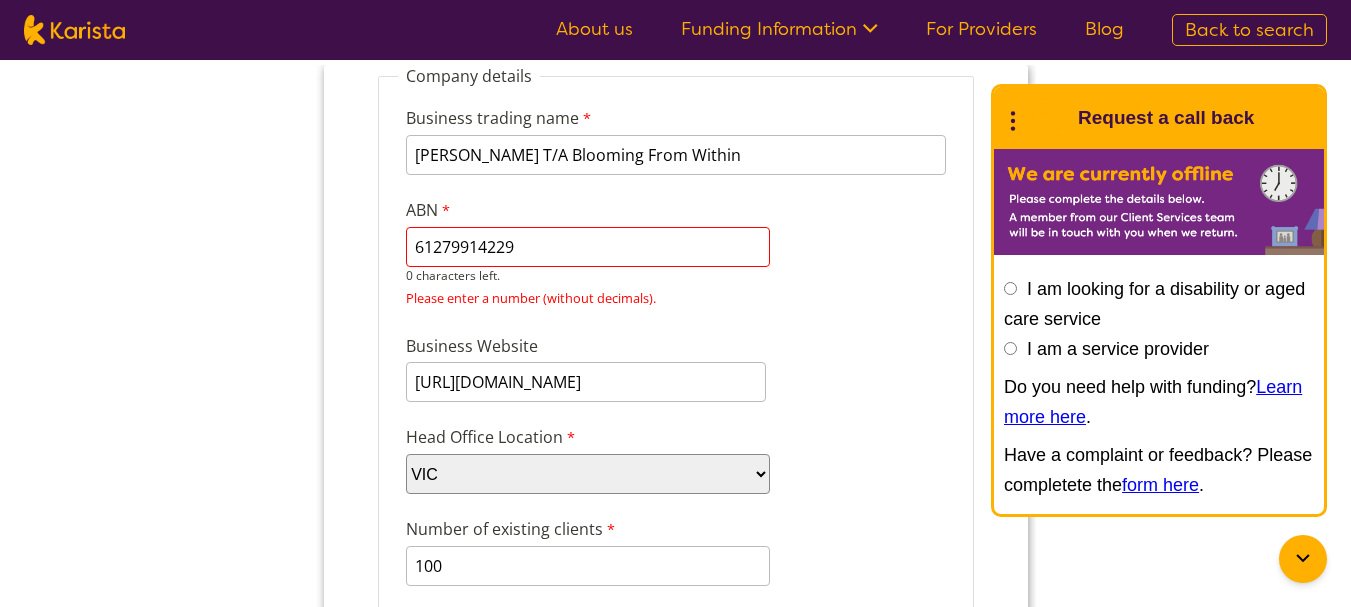 type on "61279914229" 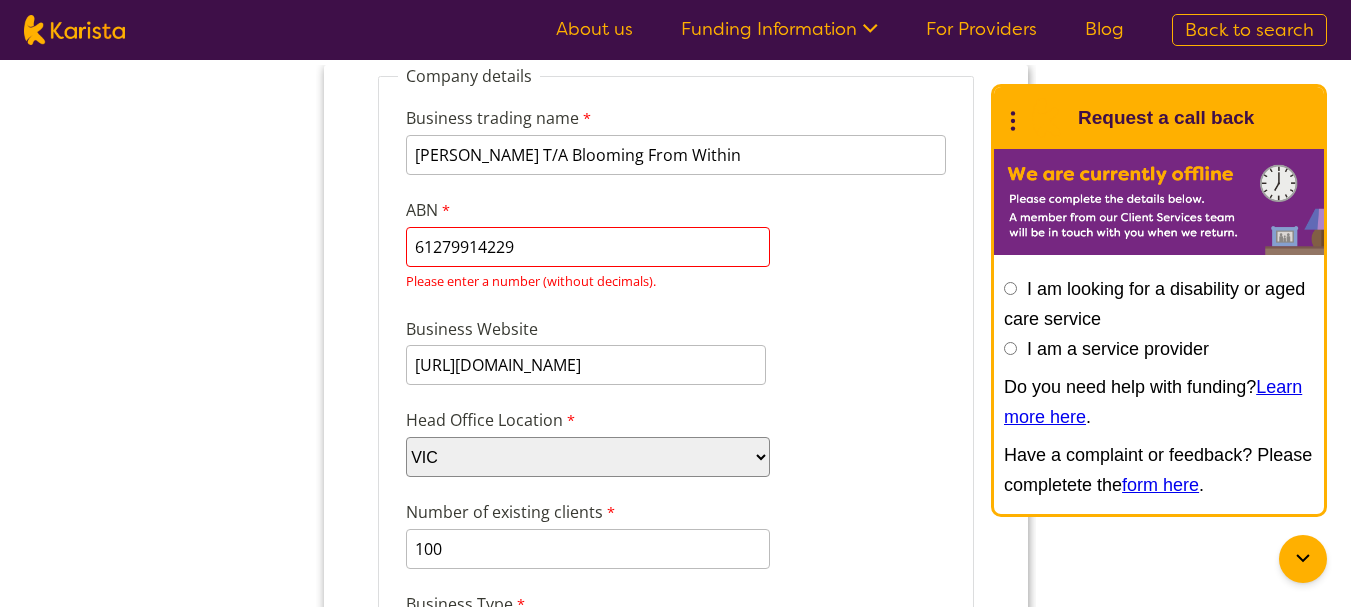 scroll, scrollTop: 0, scrollLeft: 0, axis: both 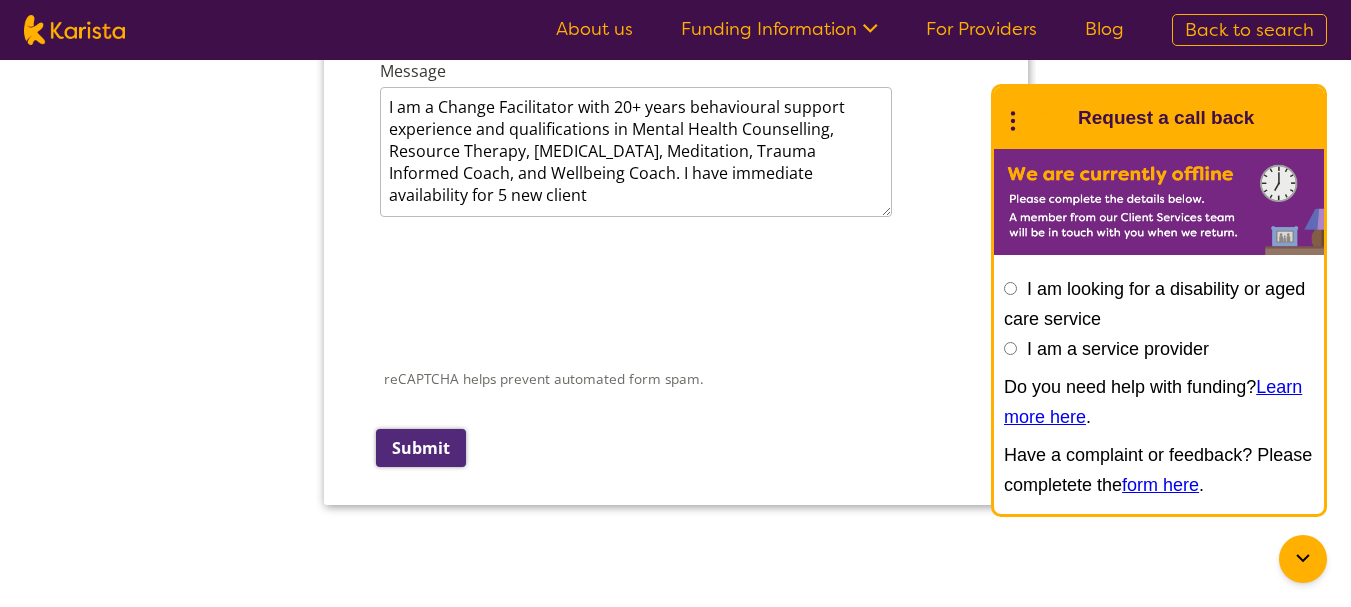click on "Submit" at bounding box center [420, 448] 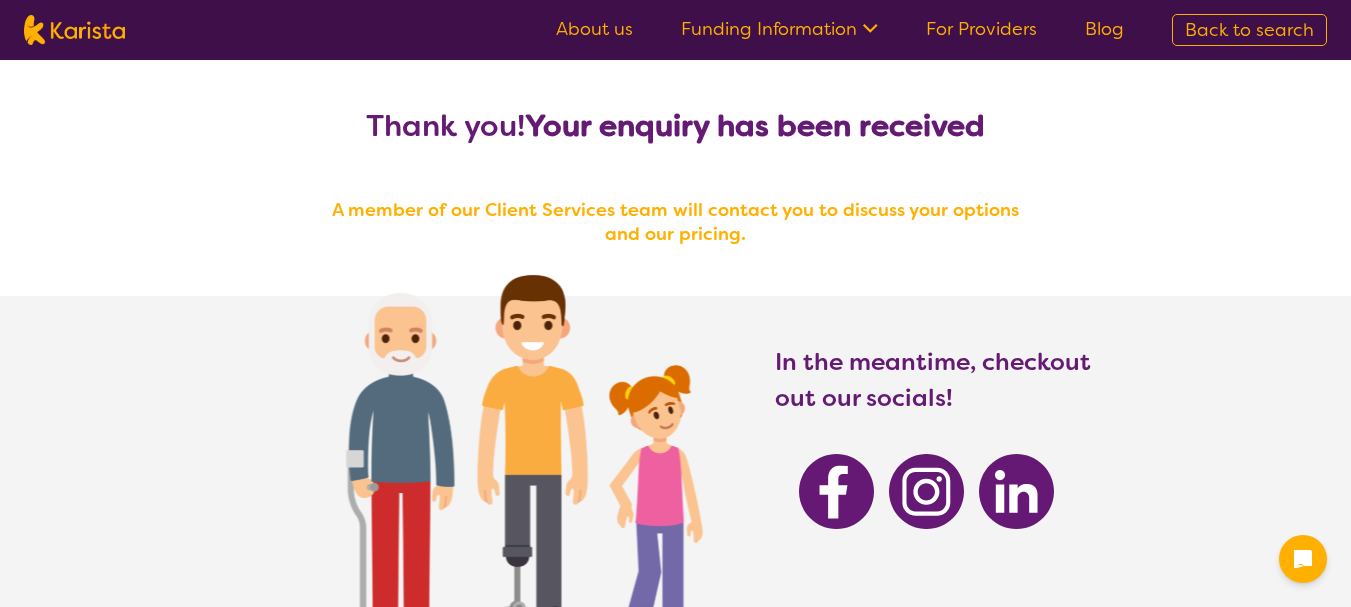 scroll, scrollTop: 0, scrollLeft: 0, axis: both 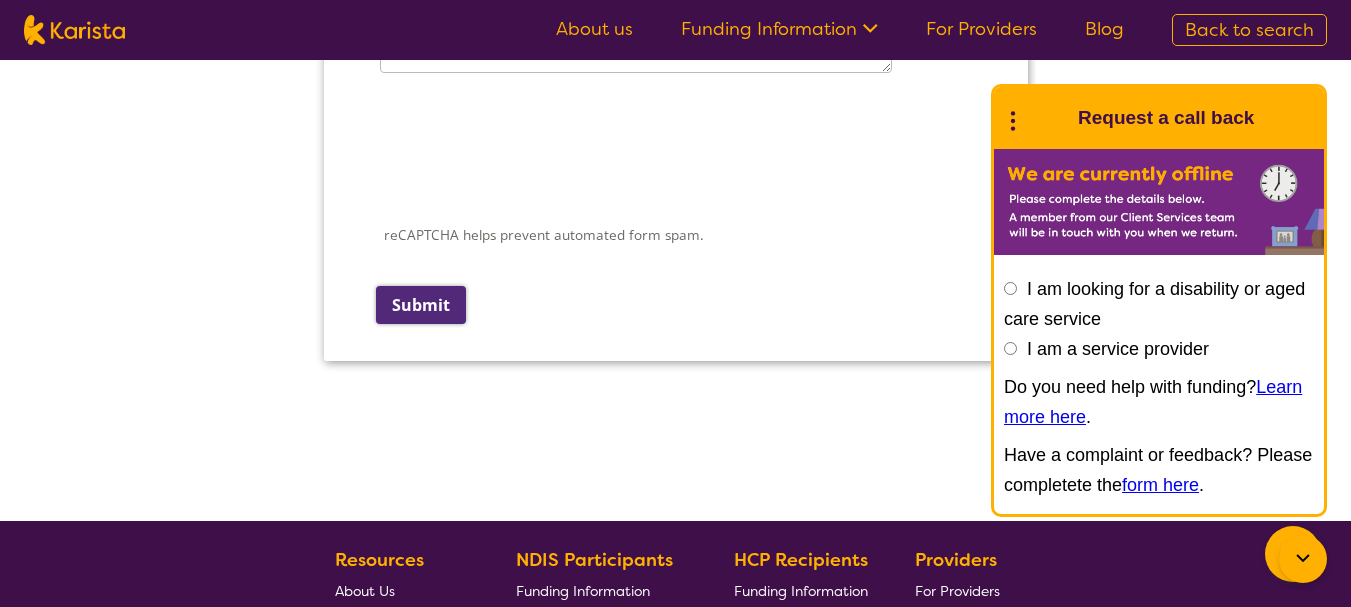 click on "Submit" at bounding box center (420, 305) 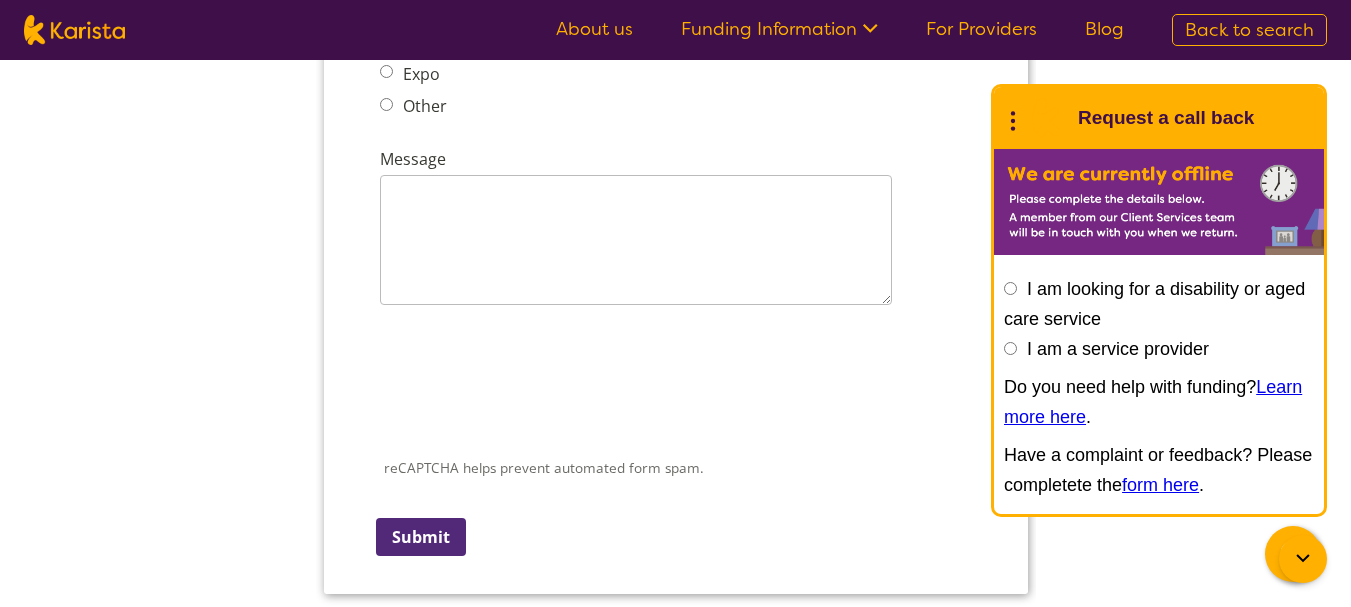 scroll, scrollTop: 31, scrollLeft: 0, axis: vertical 